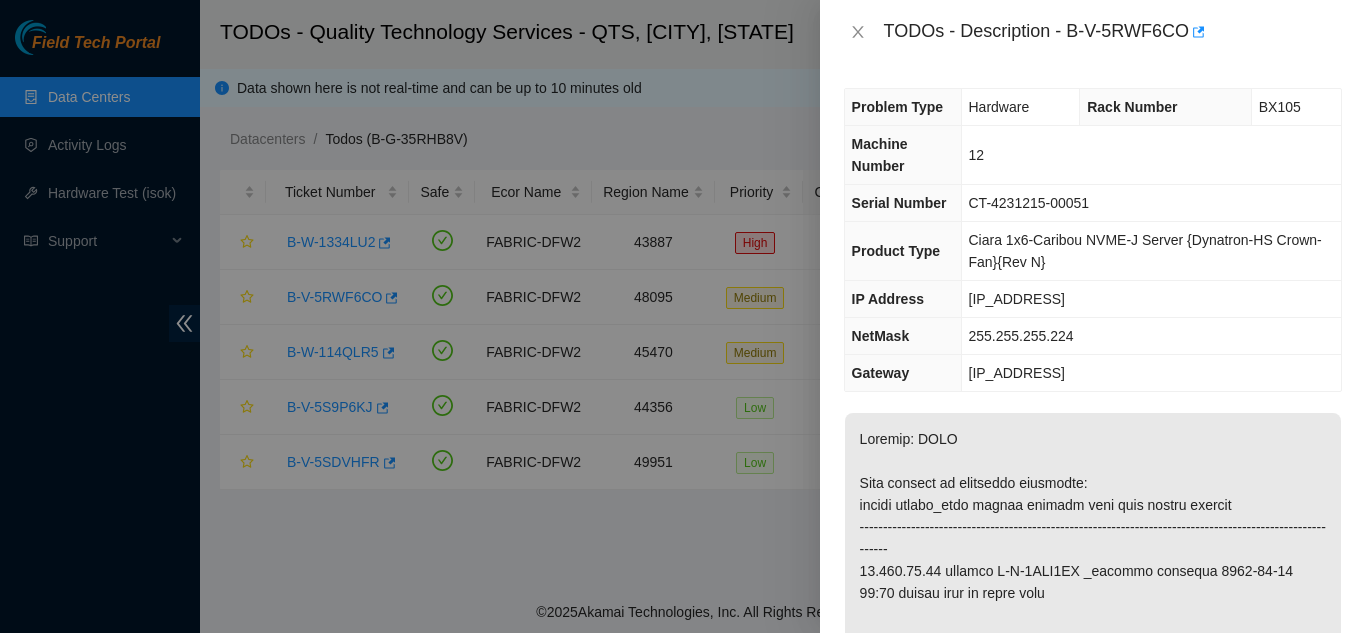 scroll, scrollTop: 0, scrollLeft: 0, axis: both 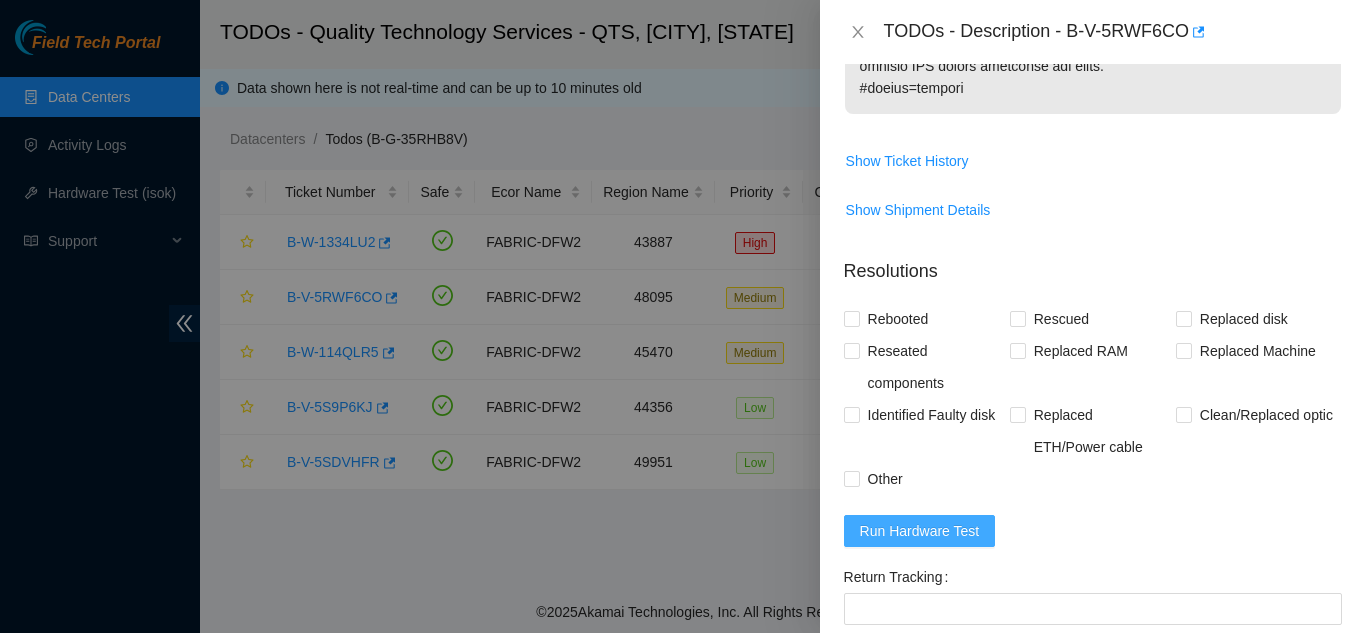 click on "Run Hardware Test" at bounding box center (920, 531) 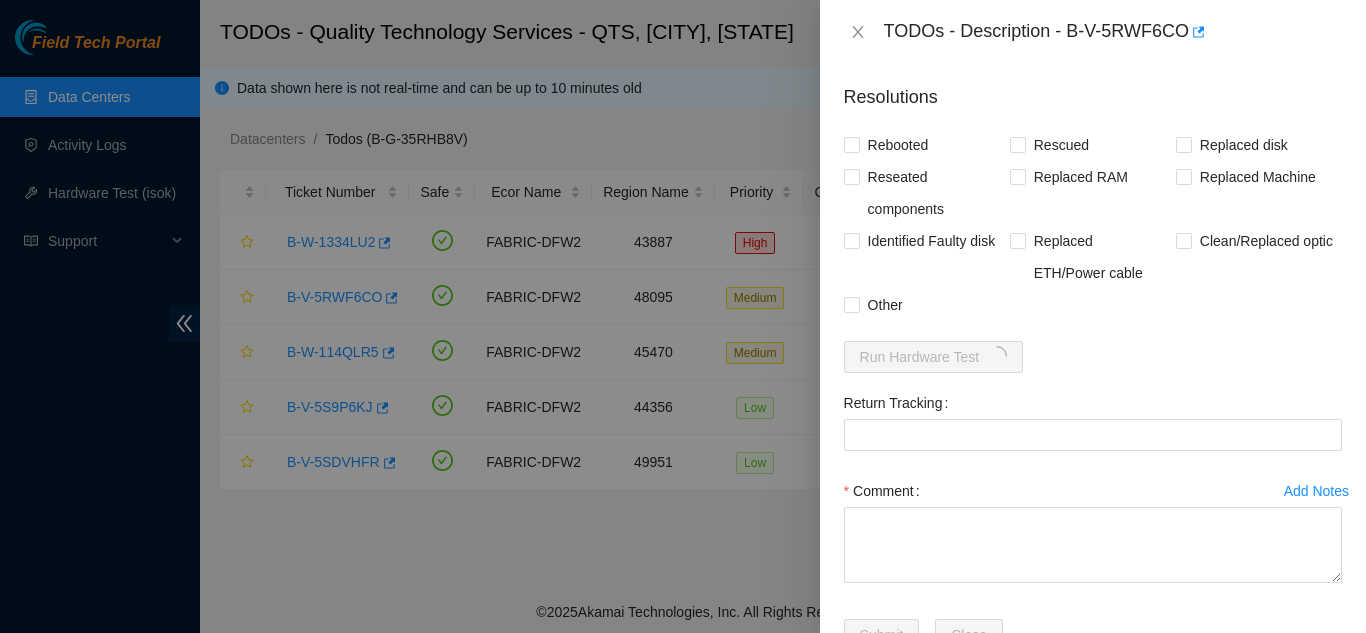 scroll, scrollTop: 1684, scrollLeft: 0, axis: vertical 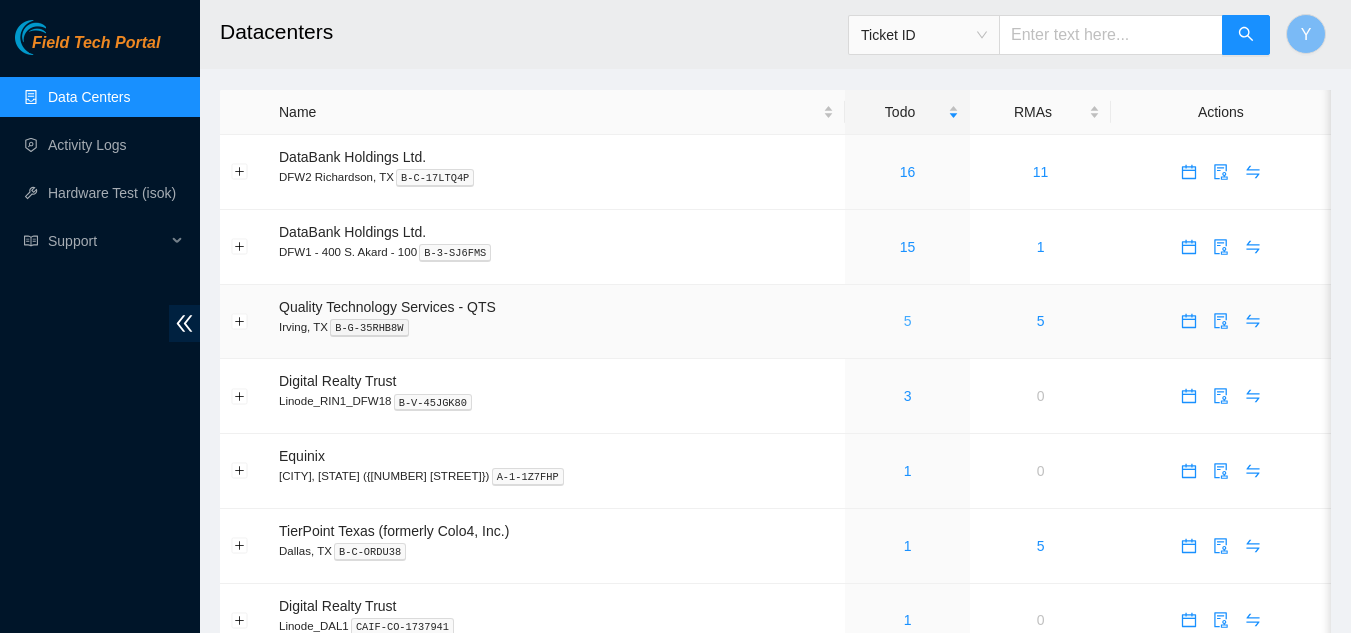 click on "5" at bounding box center (908, 321) 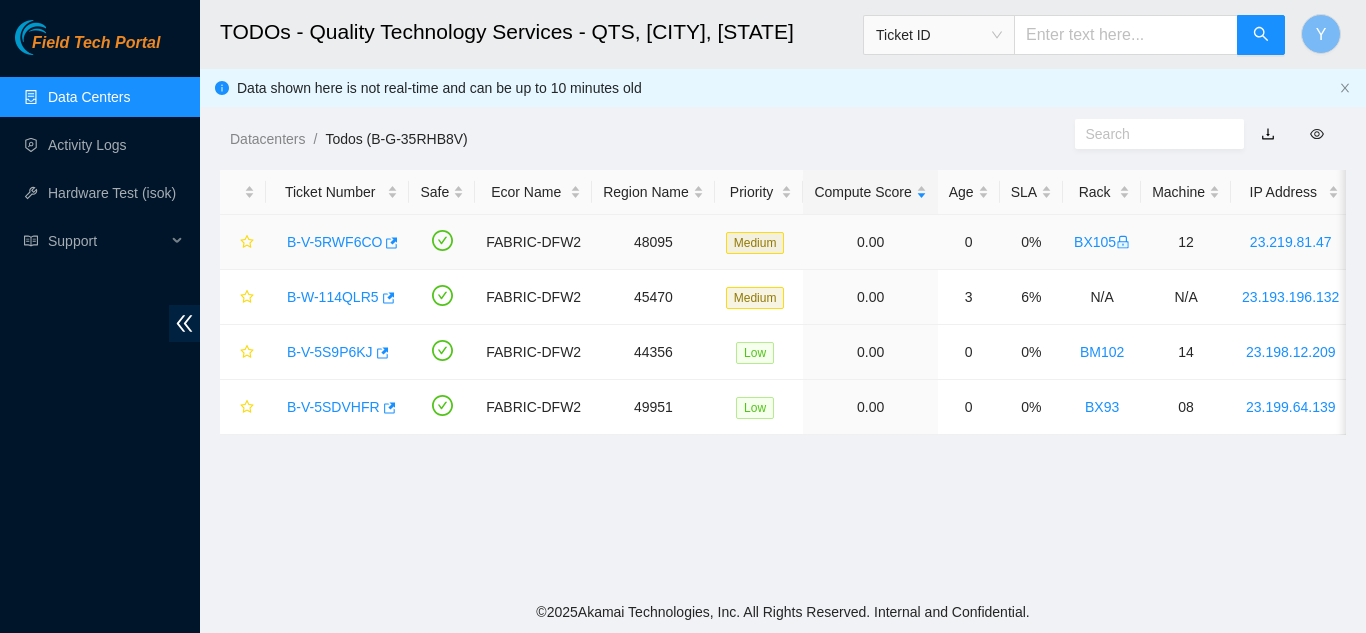 click on "B-V-5RWF6CO" at bounding box center (334, 242) 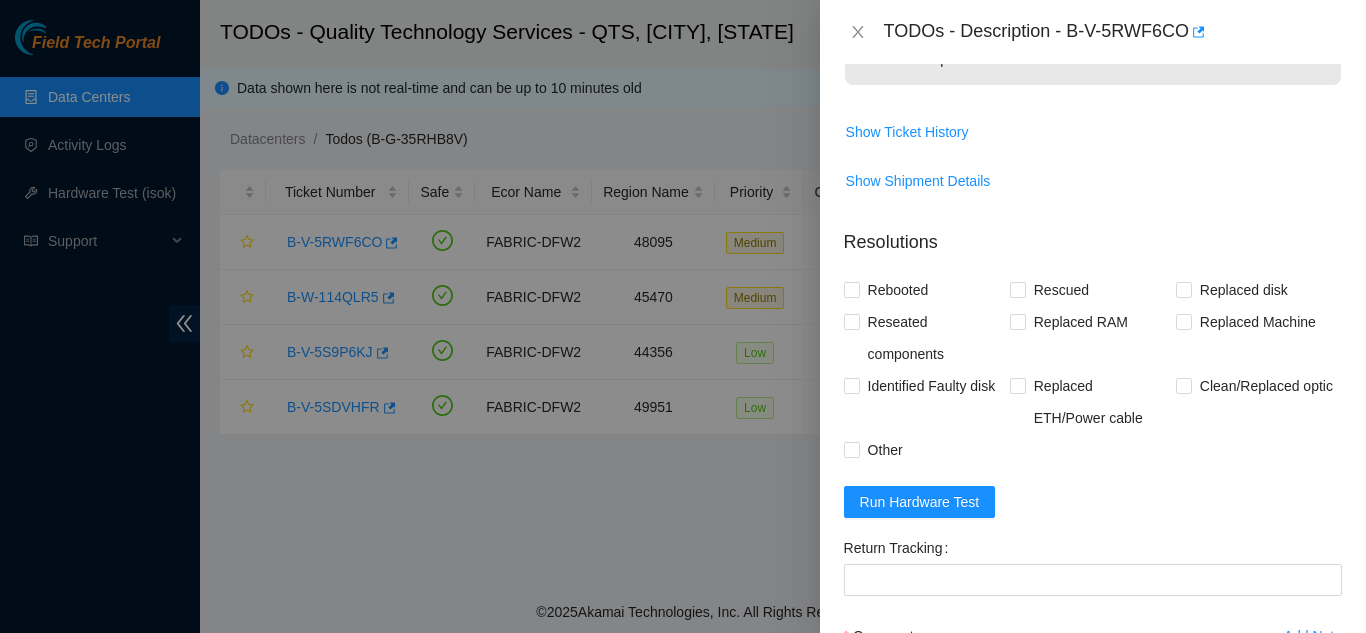 scroll, scrollTop: 1525, scrollLeft: 0, axis: vertical 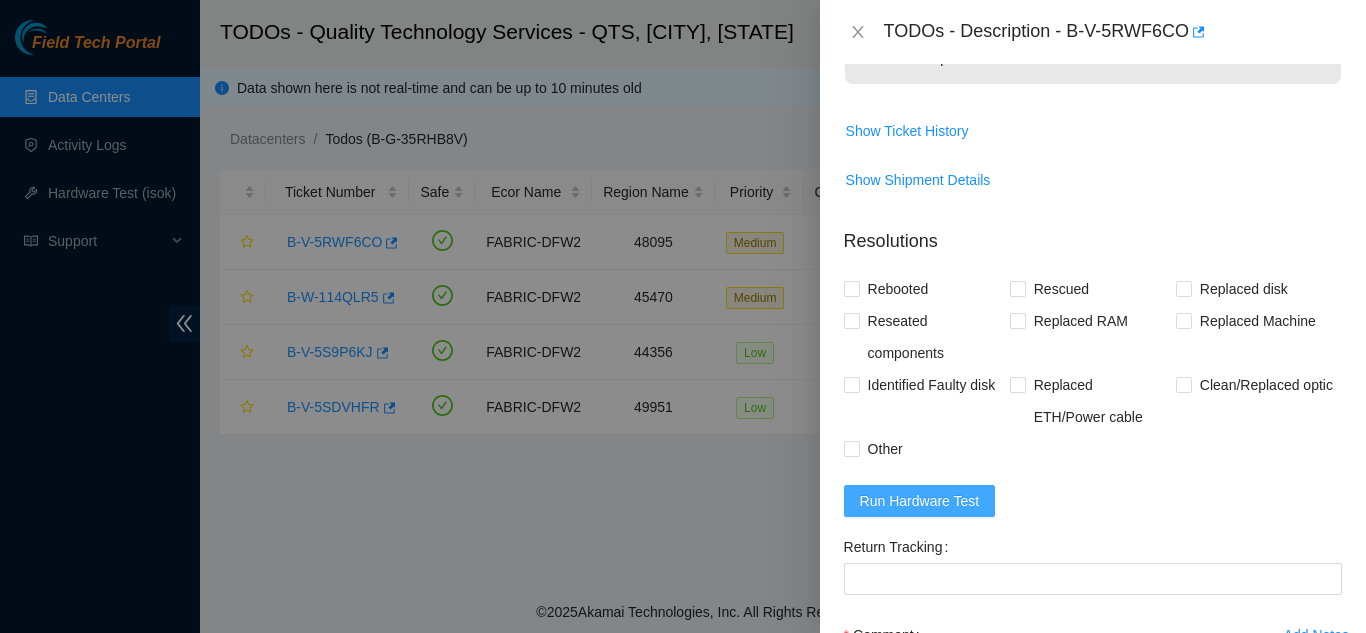 click on "Run Hardware Test" at bounding box center [920, 501] 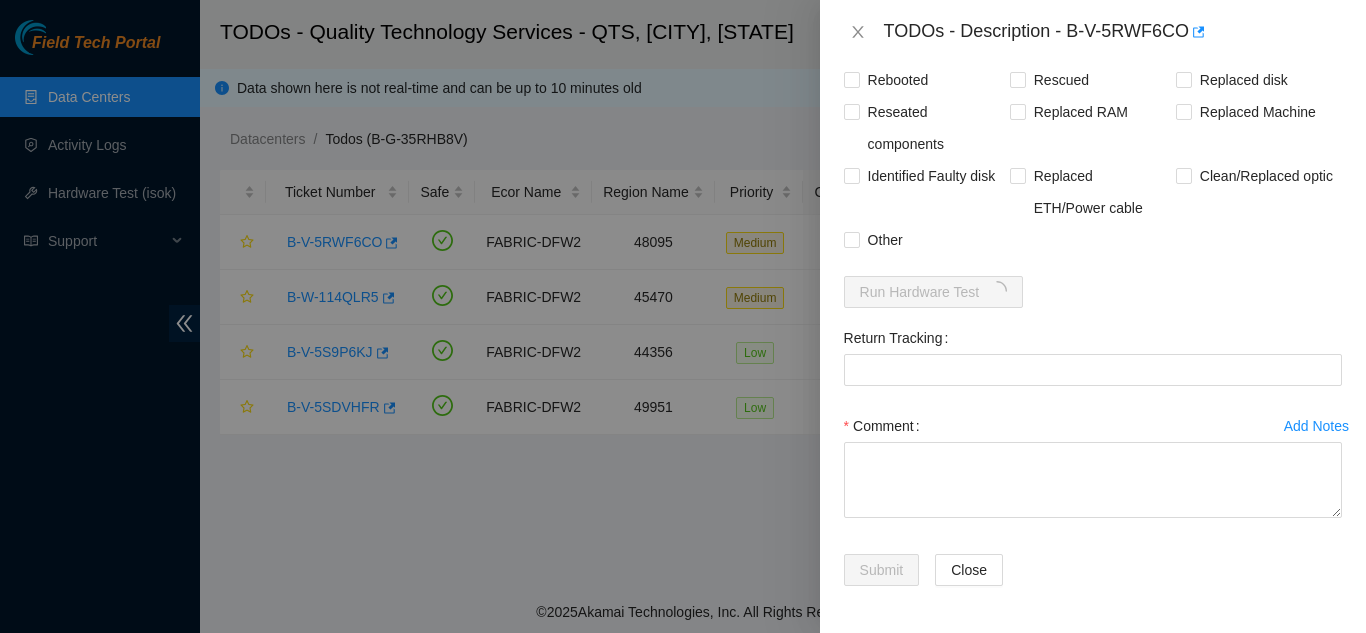scroll, scrollTop: 1735, scrollLeft: 0, axis: vertical 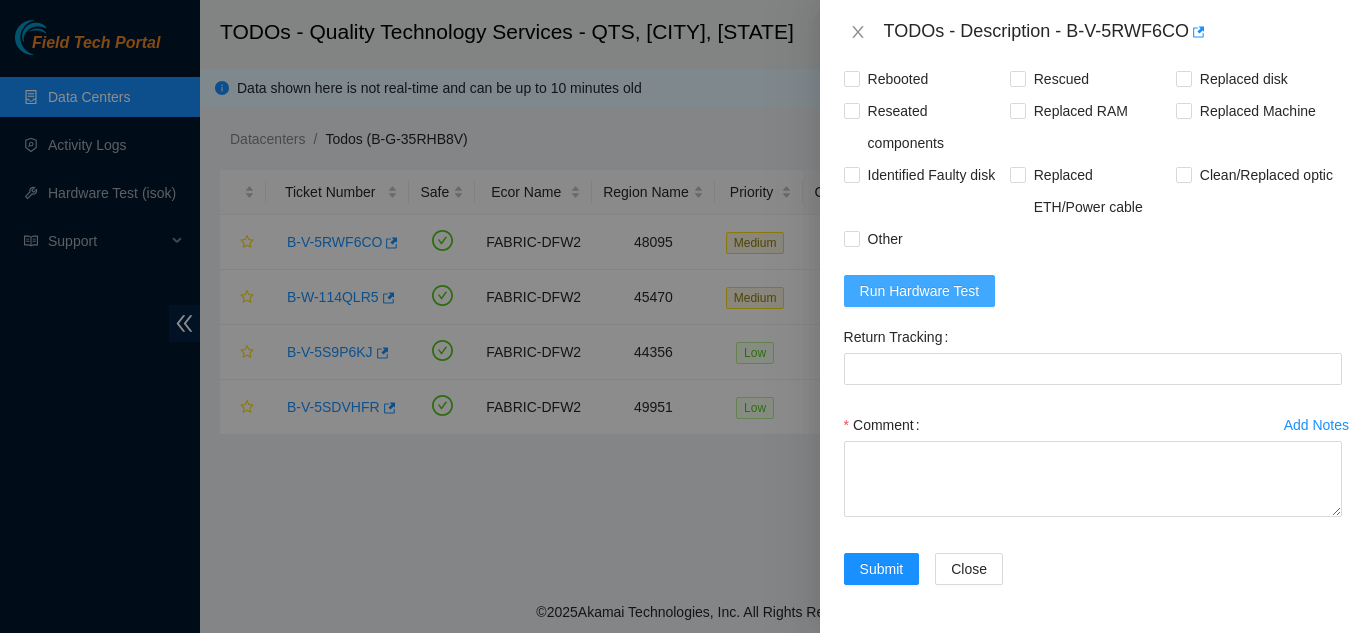 click on "Run Hardware Test" at bounding box center [920, 291] 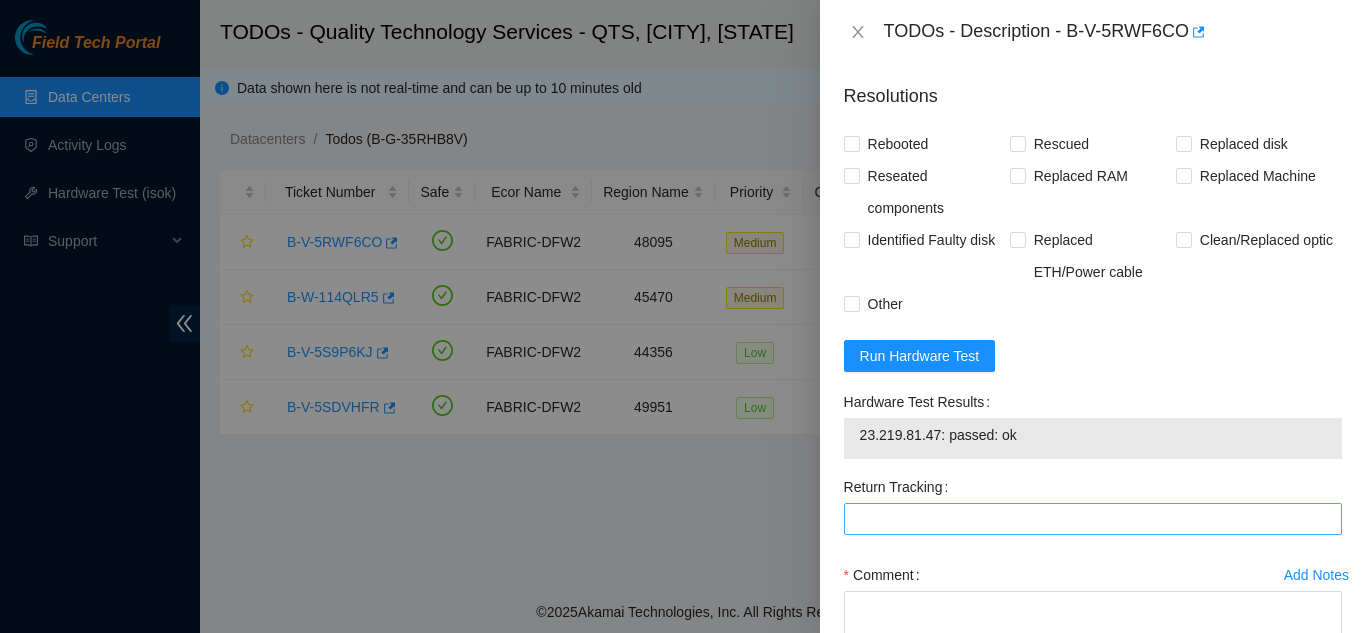 scroll, scrollTop: 1535, scrollLeft: 0, axis: vertical 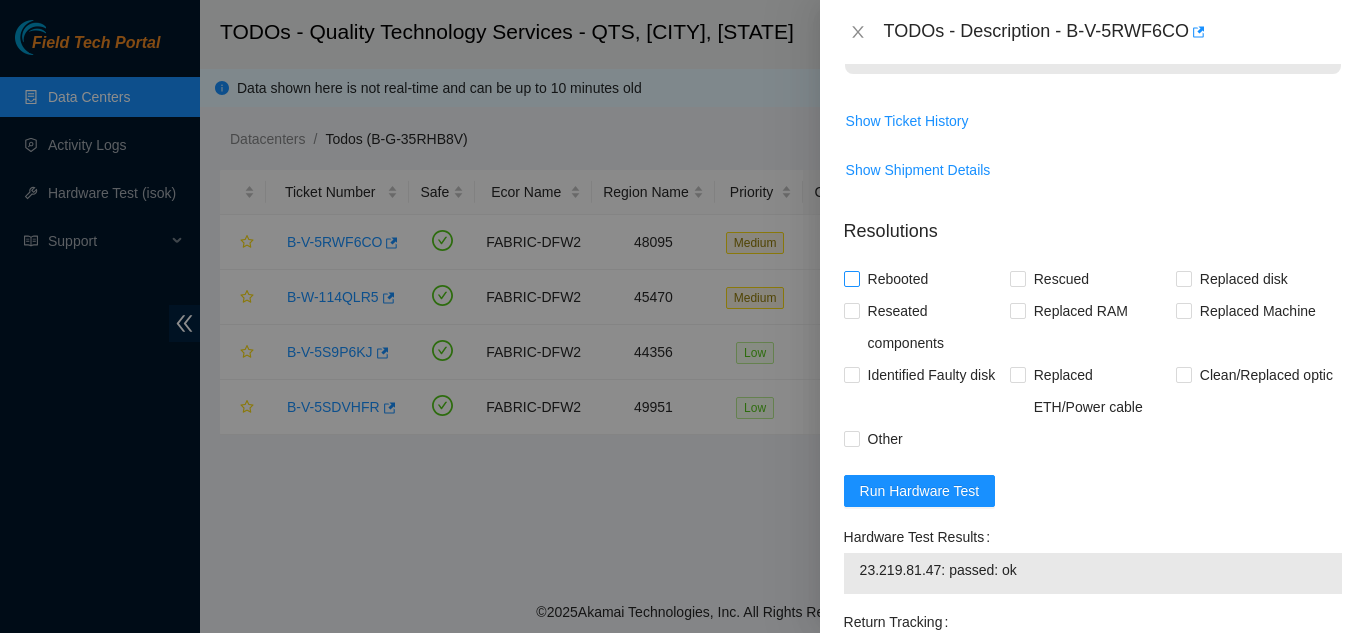 click on "Rebooted" at bounding box center [851, 278] 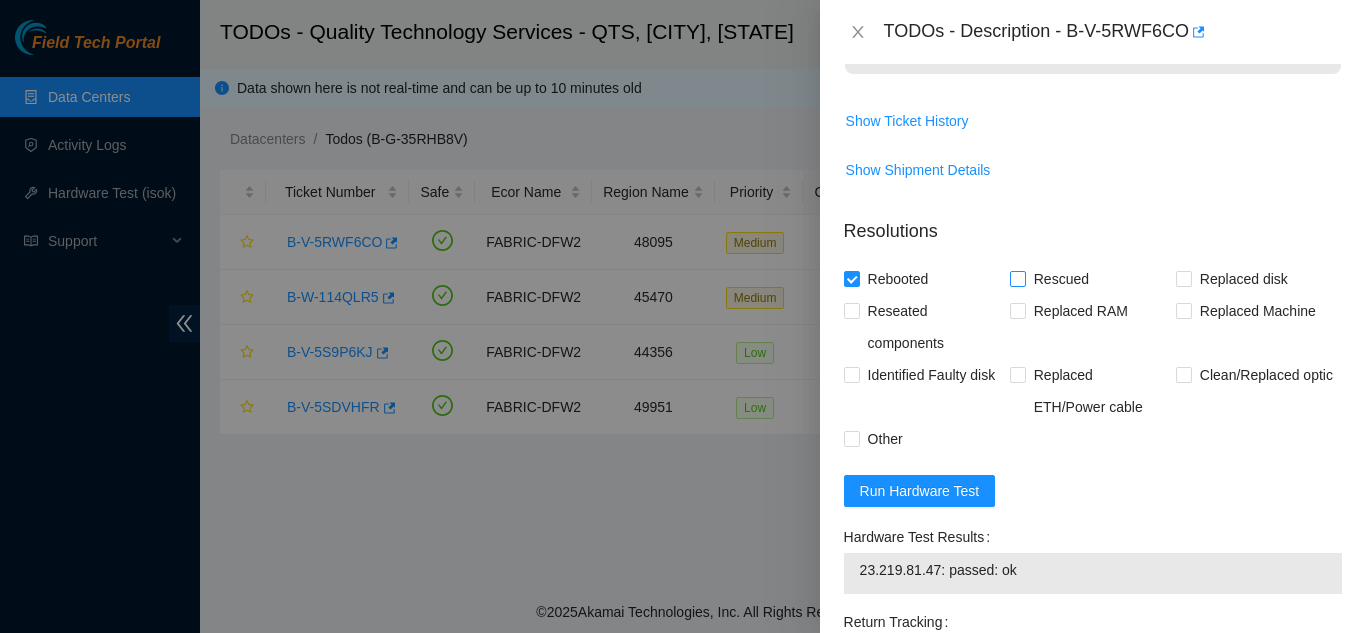 click on "Rescued" at bounding box center [1017, 278] 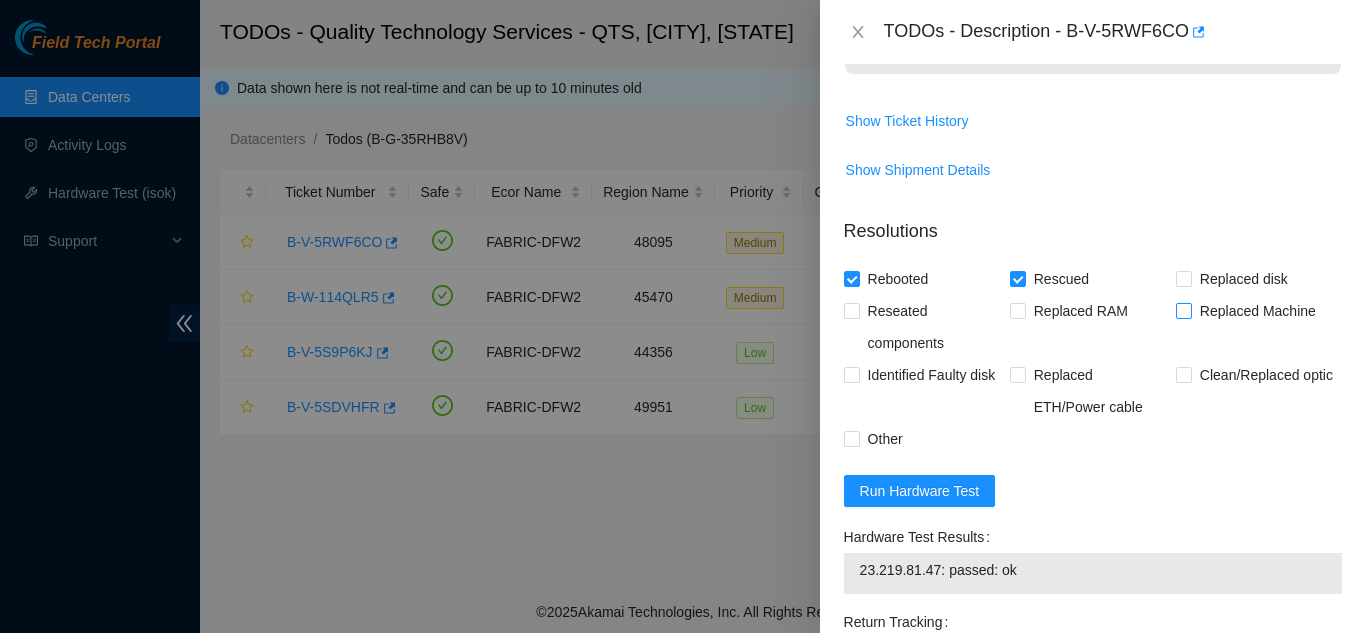 click on "Replaced Machine" at bounding box center [1183, 310] 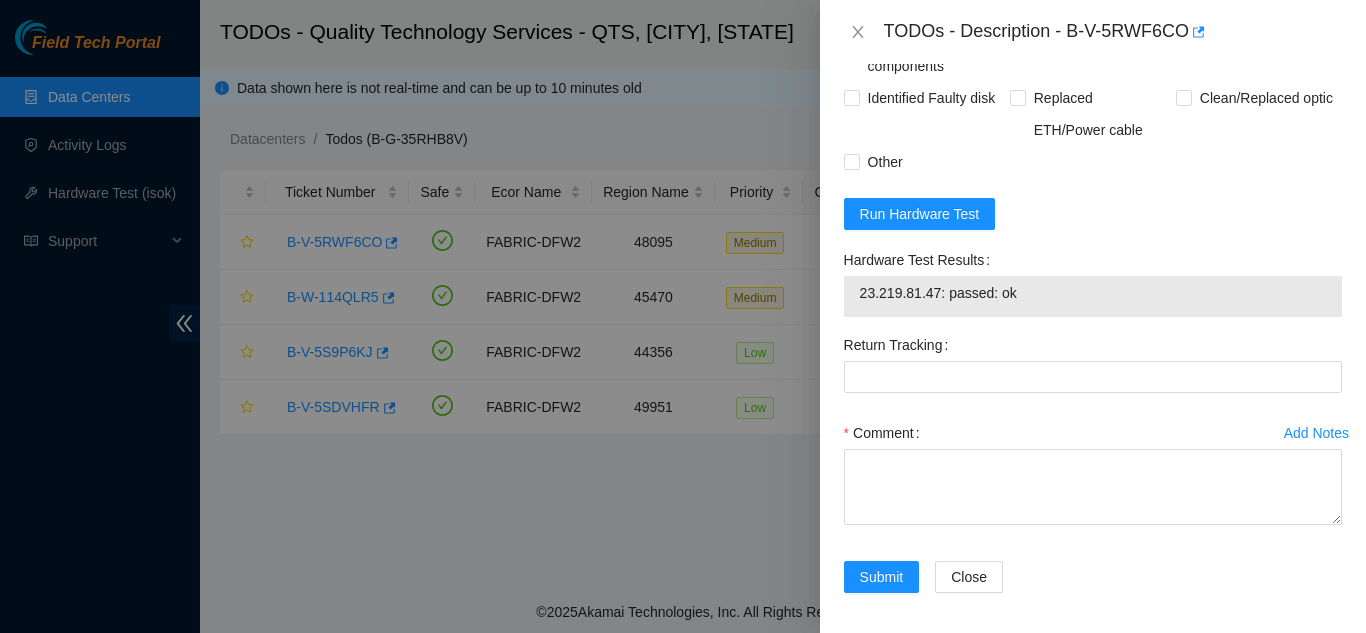 scroll, scrollTop: 1820, scrollLeft: 0, axis: vertical 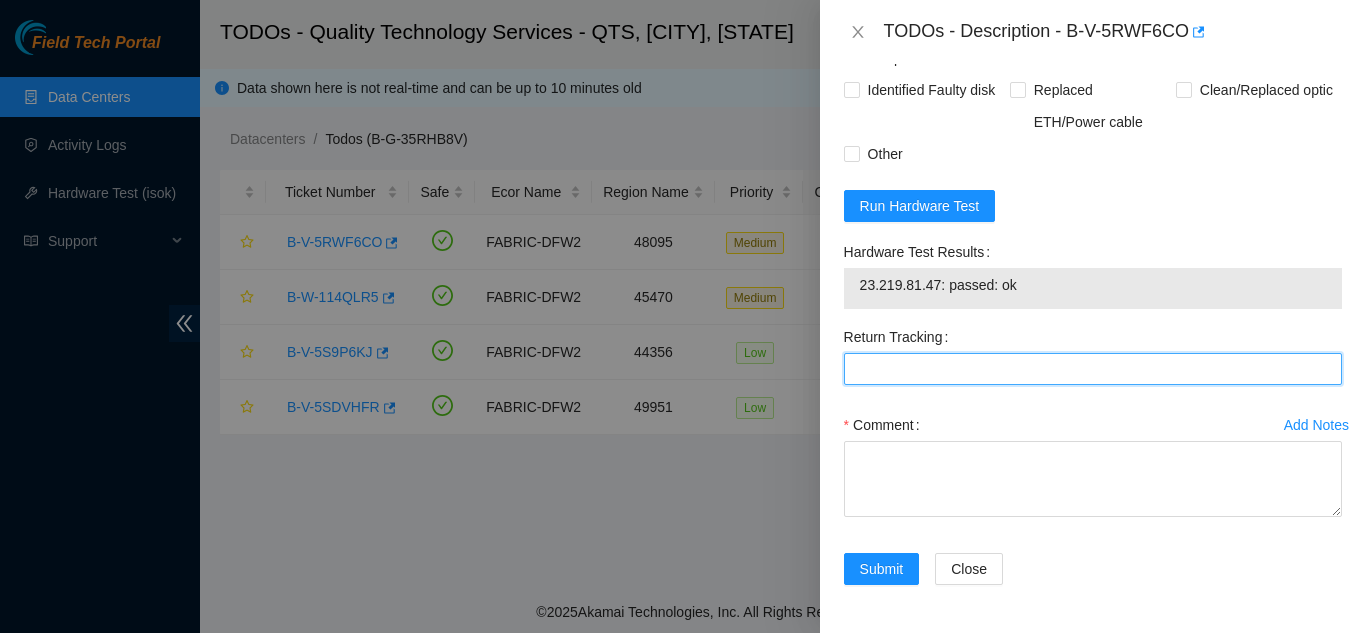 click on "Return Tracking" at bounding box center (1093, 369) 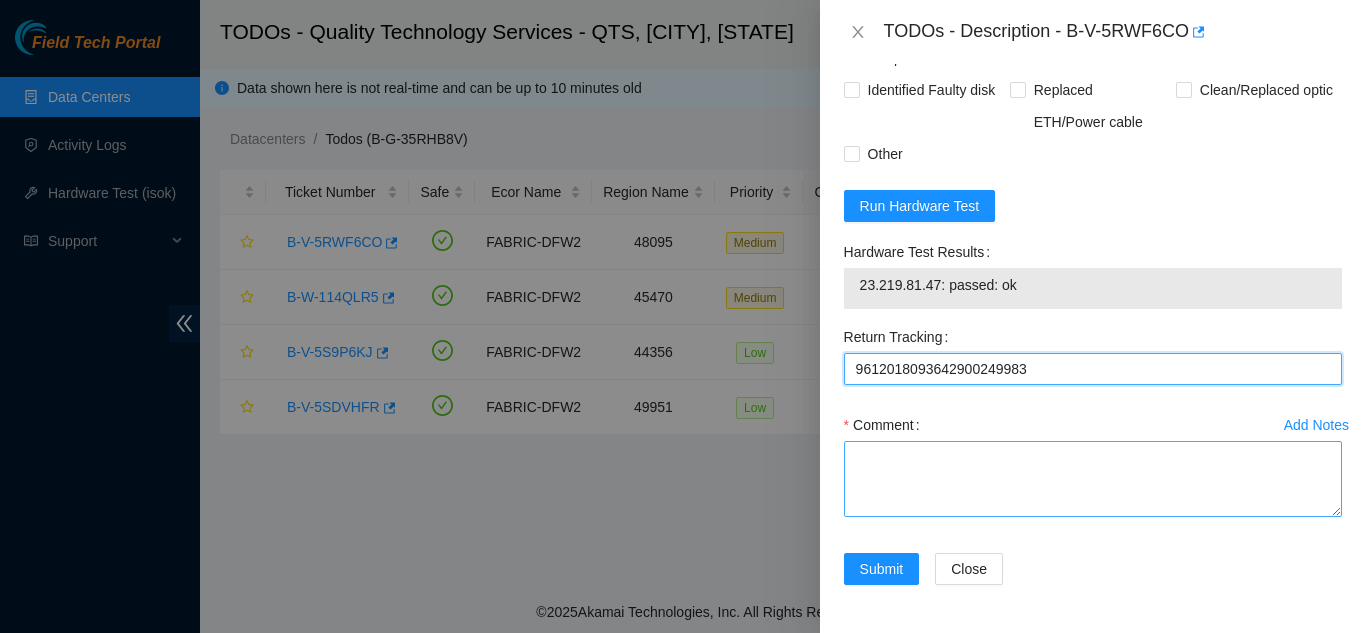 type on "9612018093642900249983" 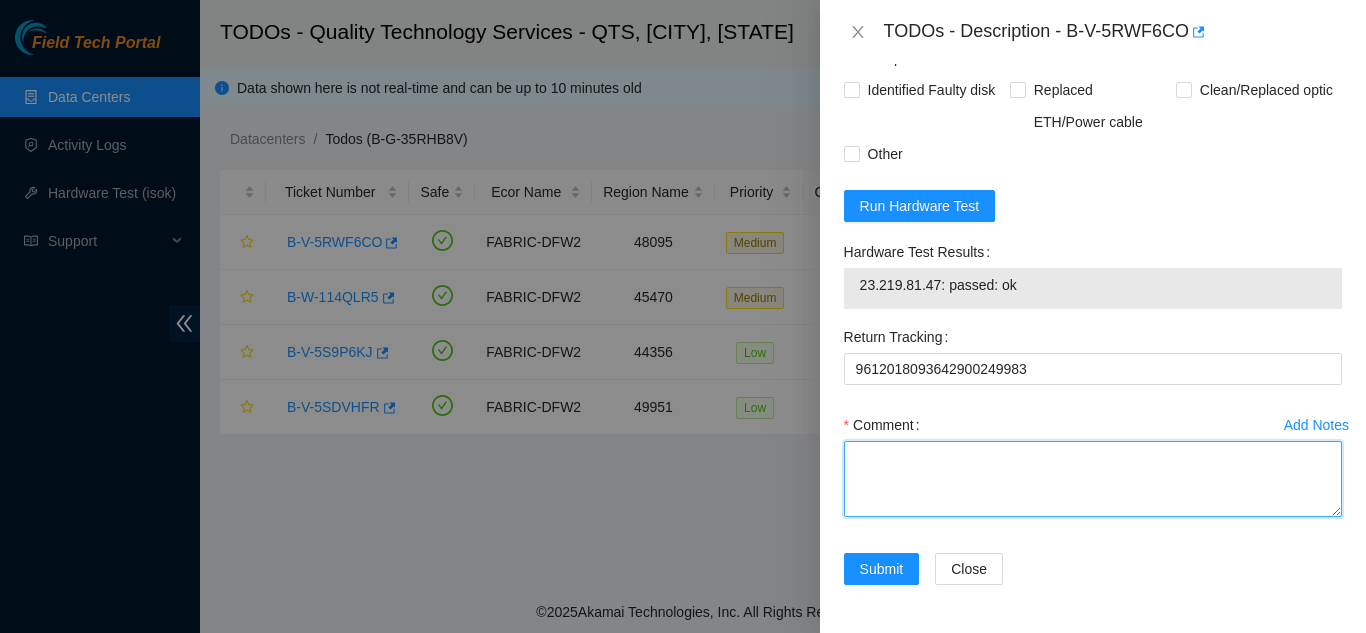 click on "Comment" at bounding box center (1093, 479) 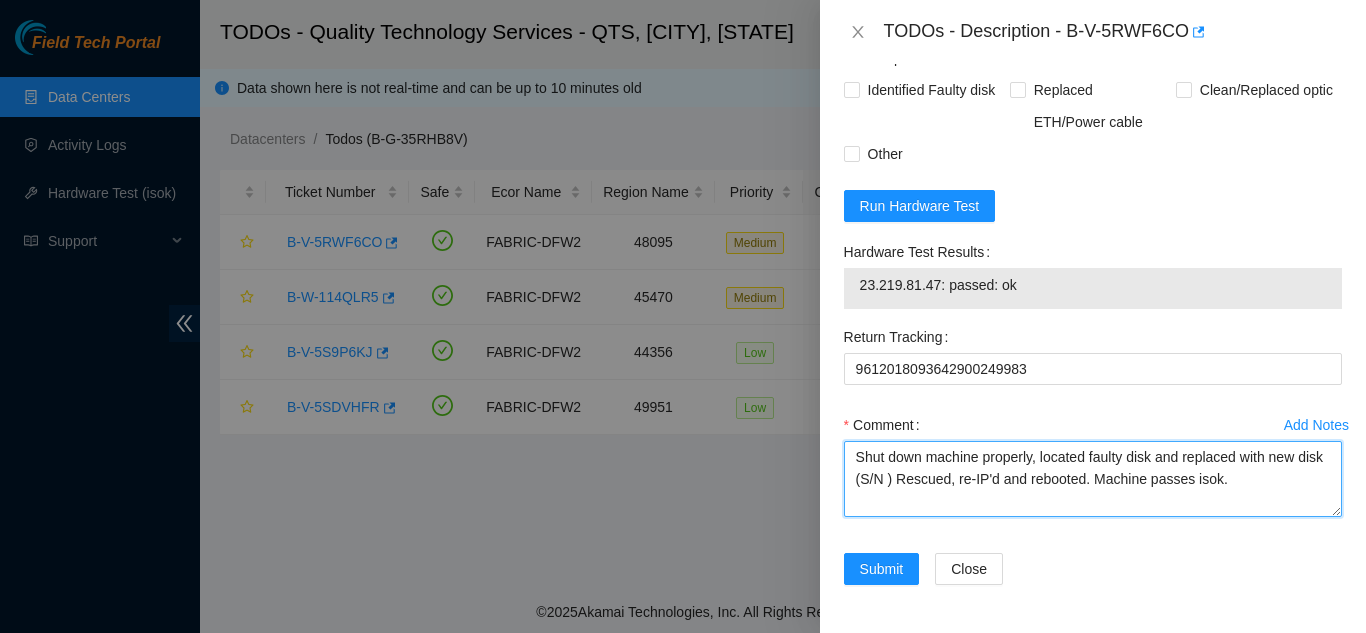 click on "Shut down machine properly, located faulty disk and replaced with new disk (S/N ) Rescued, re-IP'd and rebooted. Machine passes isok." at bounding box center [1093, 479] 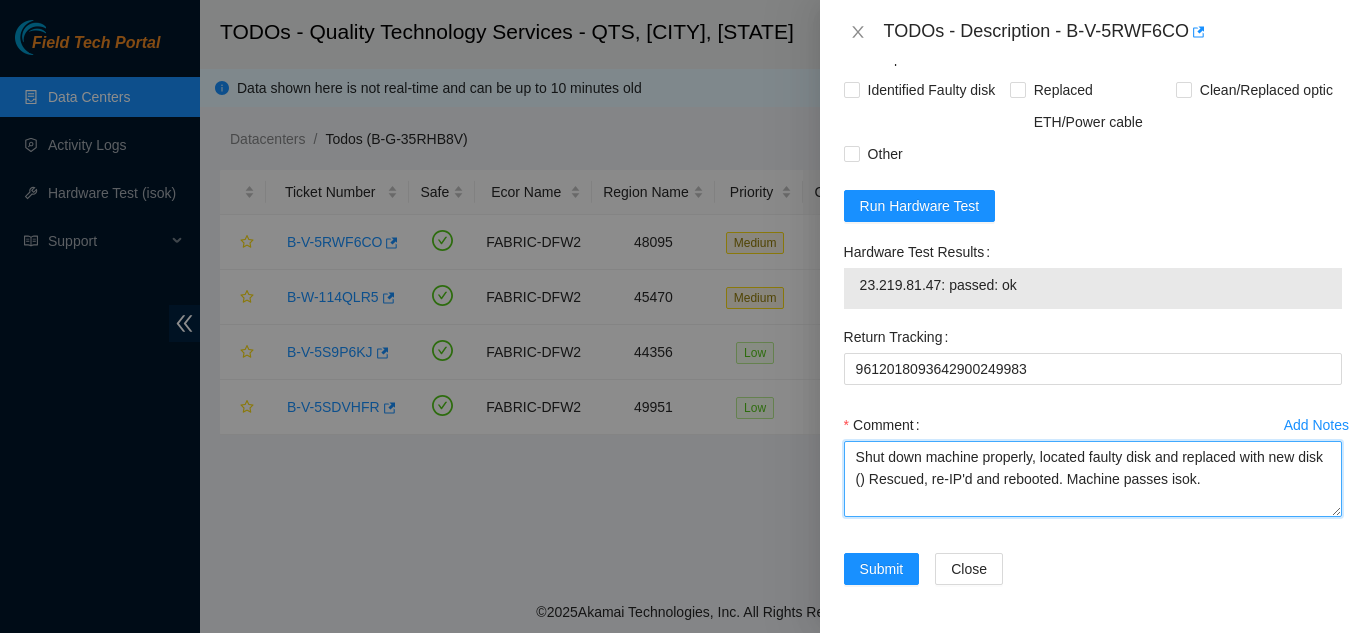paste on "[SERIAL]" 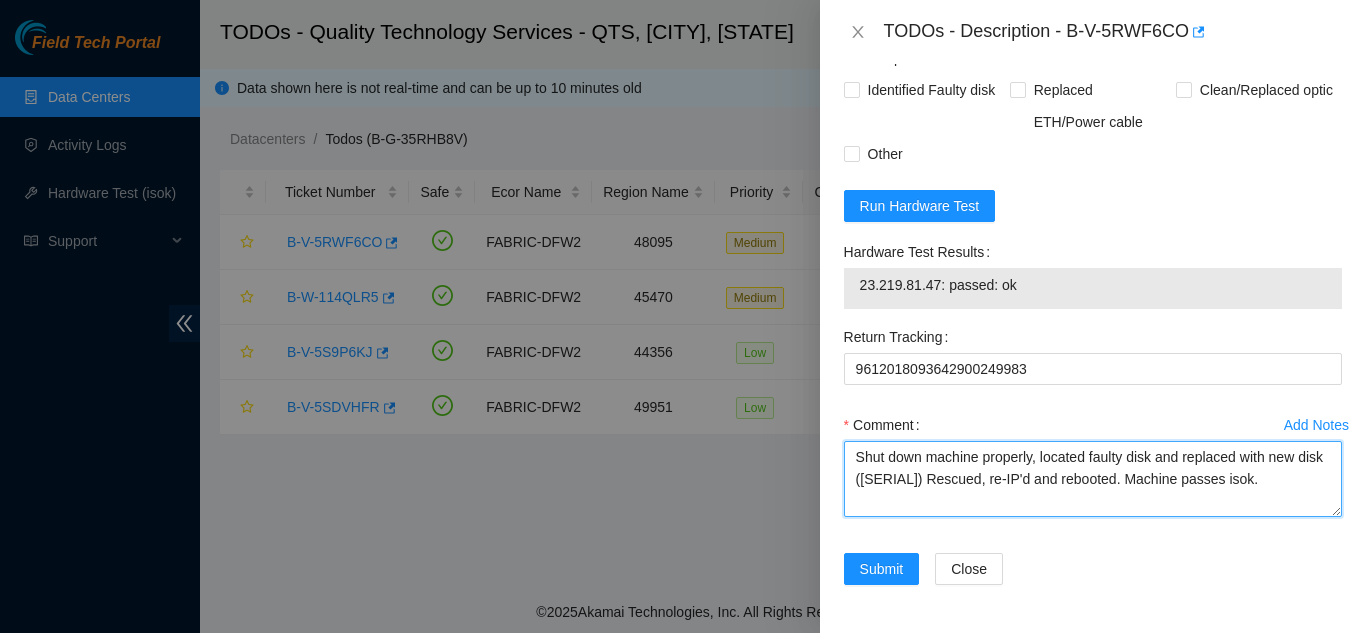 drag, startPoint x: 1153, startPoint y: 458, endPoint x: 1165, endPoint y: 458, distance: 12 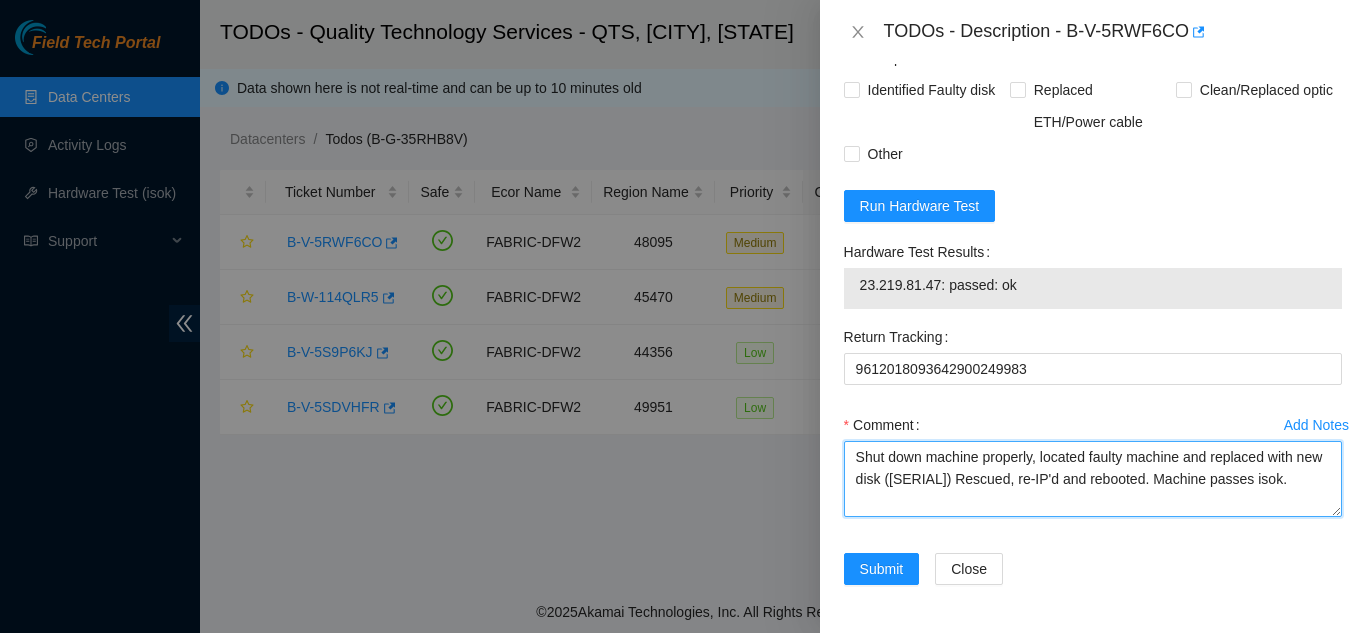 click on "Shut down machine properly, located faulty machine and replaced with new disk ([SERIAL]) Rescued, re-IP'd and rebooted. Machine passes isok." at bounding box center [1093, 479] 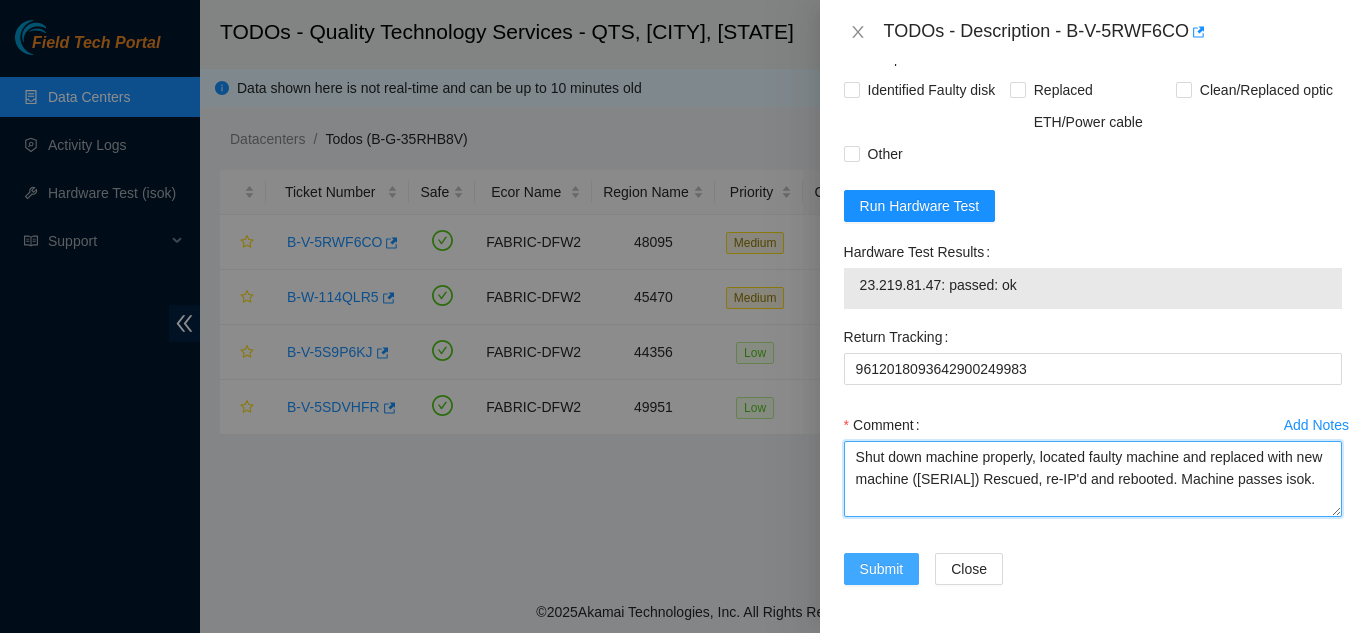 type on "Shut down machine properly, located faulty machine and replaced with new machine ([SERIAL]) Rescued, re-IP'd and rebooted. Machine passes isok." 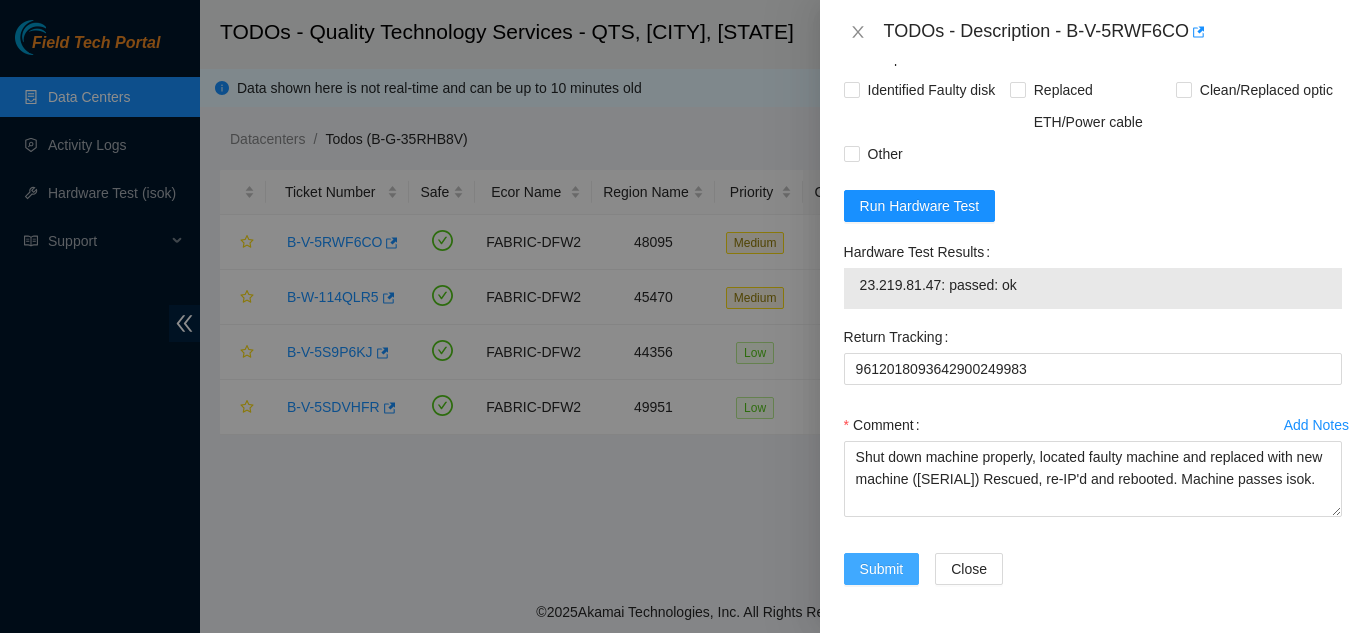 click on "Submit" at bounding box center (882, 569) 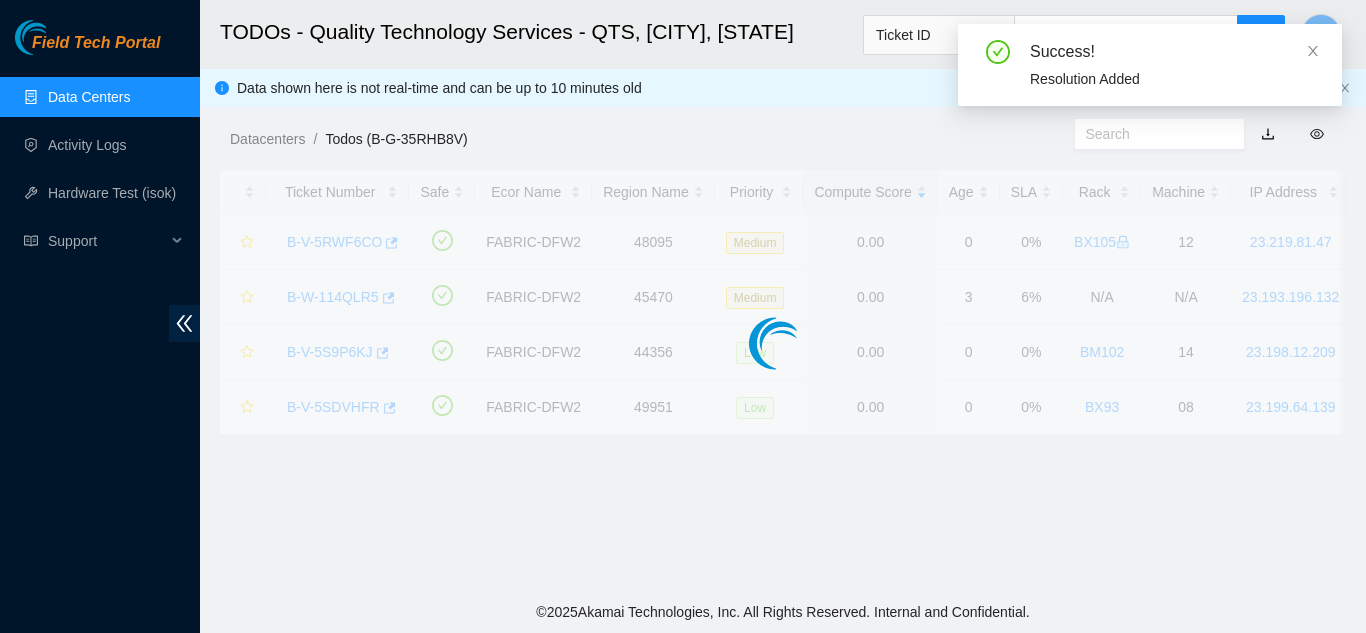 scroll, scrollTop: 613, scrollLeft: 0, axis: vertical 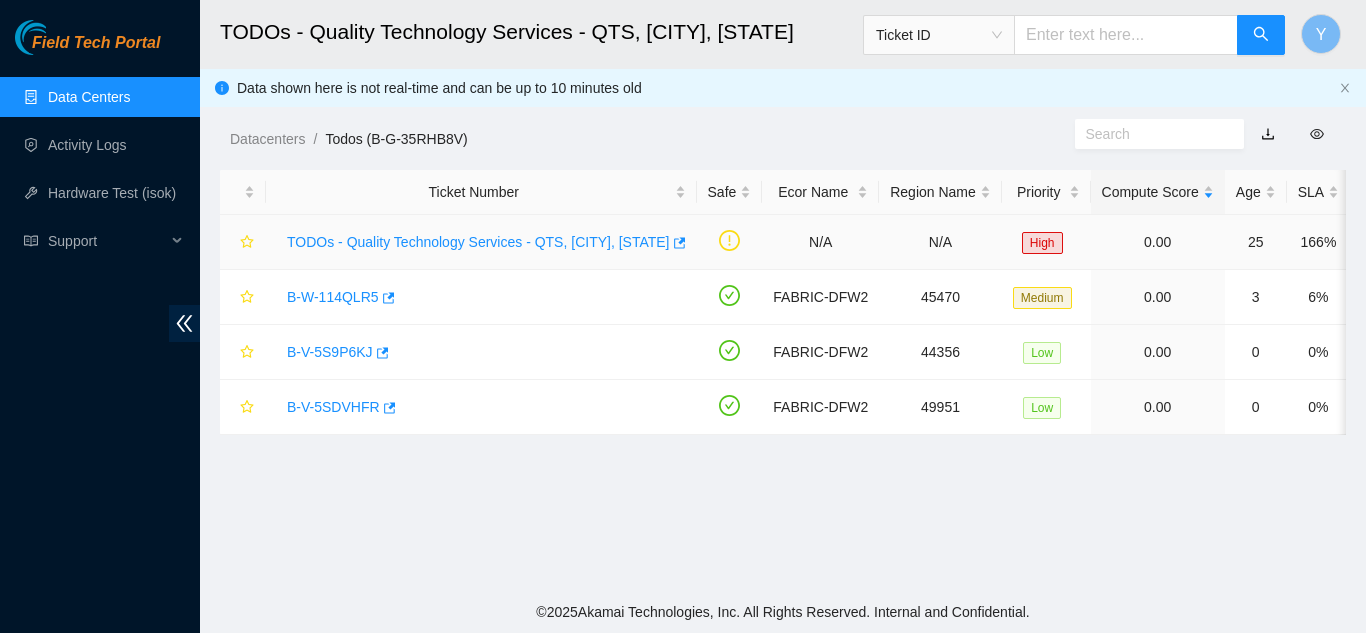 click on "TODOs - Quality Technology Services - QTS, [CITY], [STATE]" at bounding box center (478, 242) 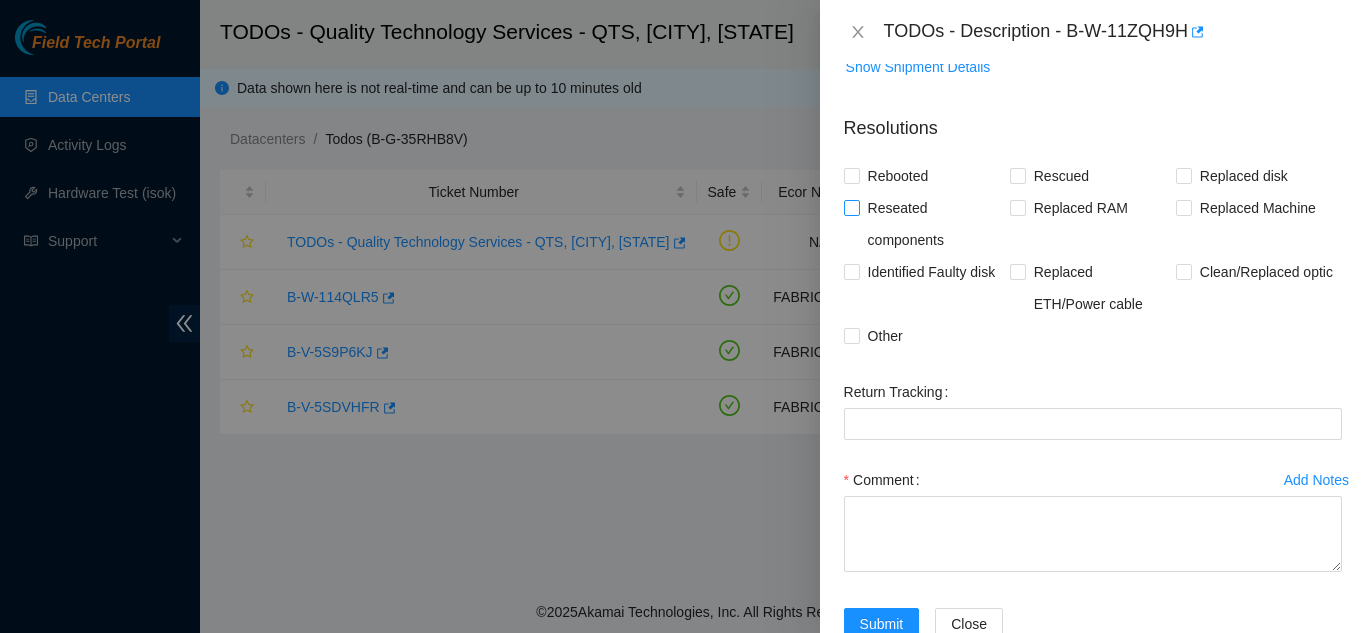 scroll, scrollTop: 220, scrollLeft: 0, axis: vertical 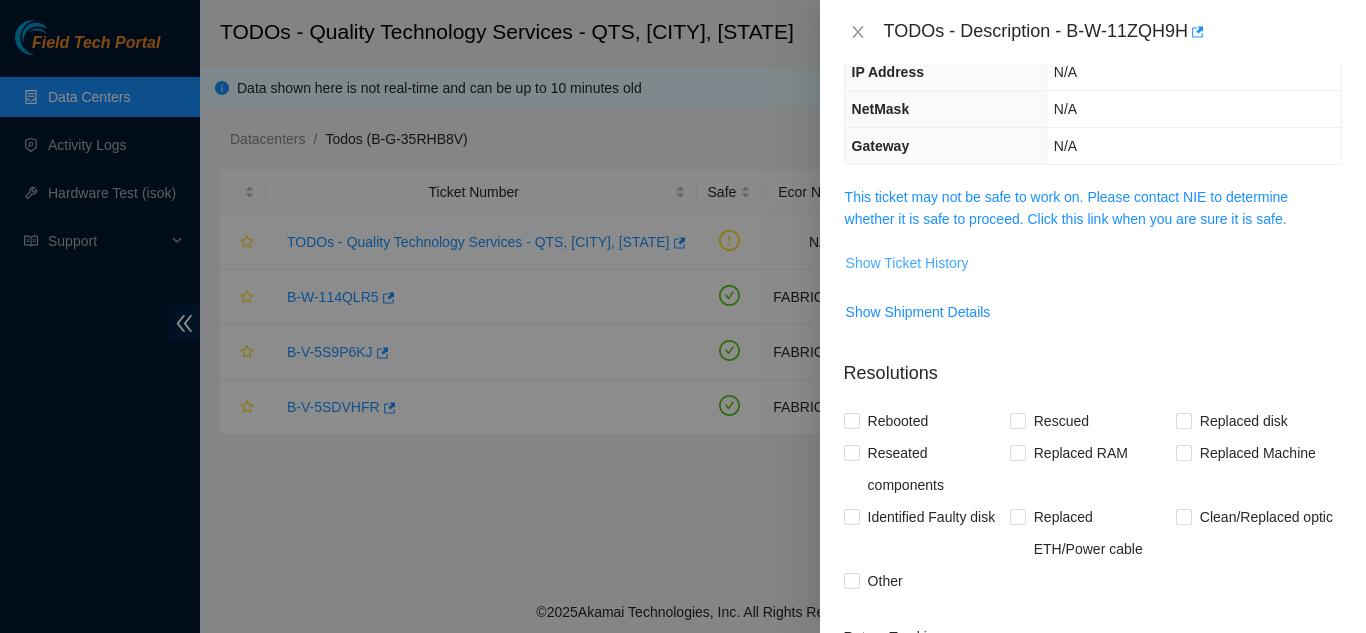 click on "Show Ticket History" at bounding box center (907, 263) 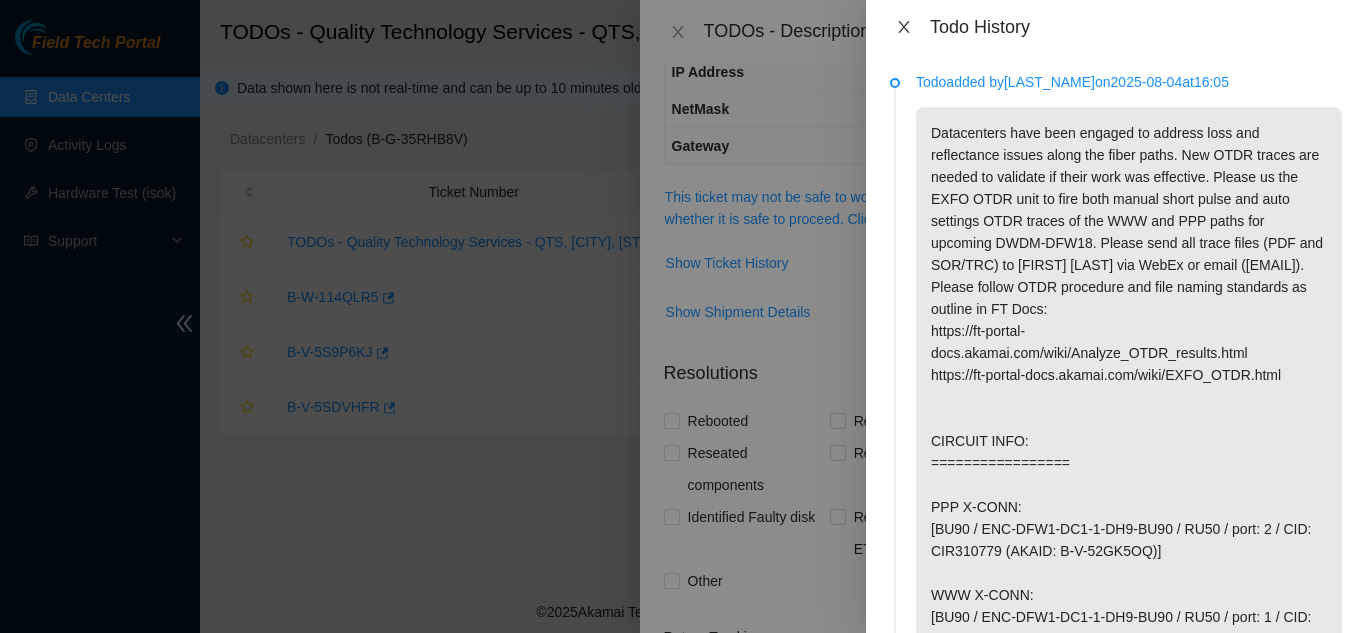 click 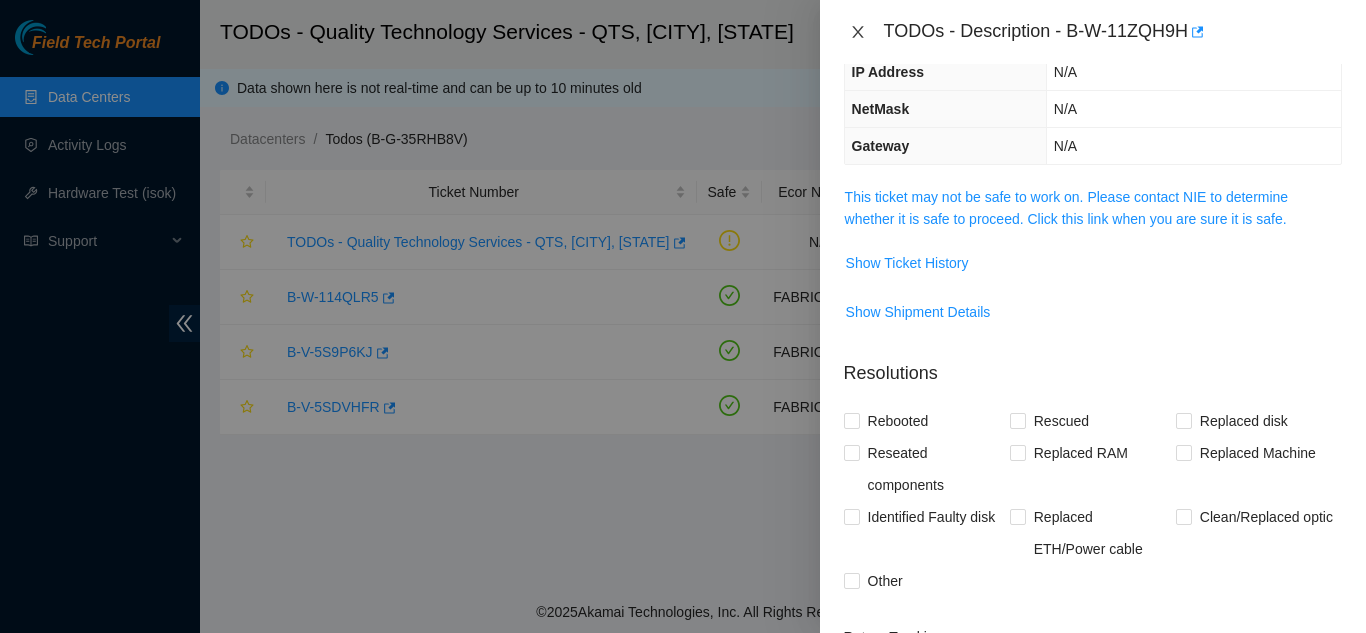 click 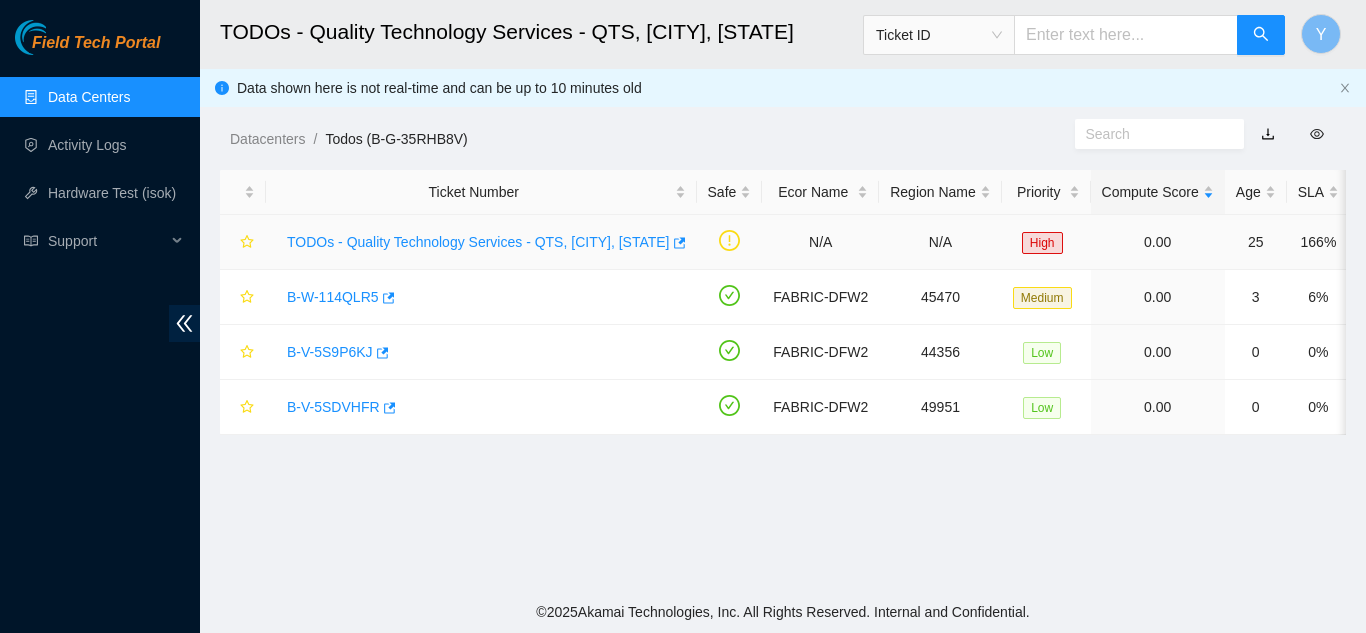 scroll, scrollTop: 286, scrollLeft: 0, axis: vertical 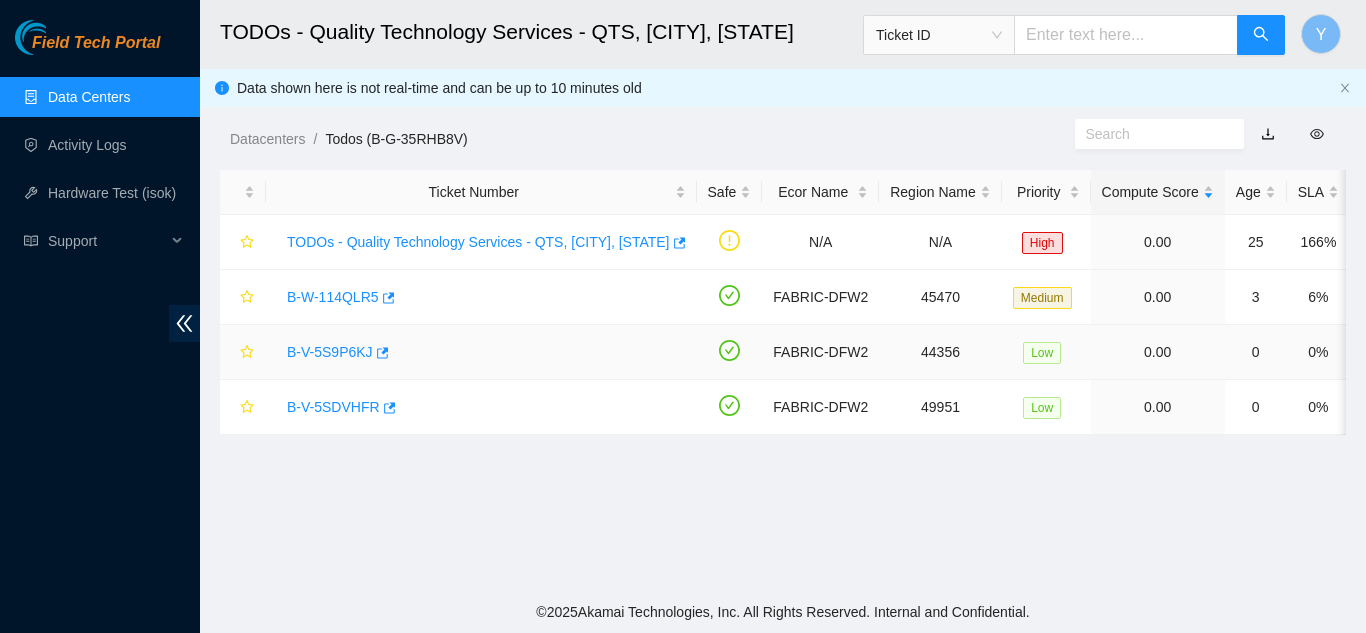 click on "B-V-5S9P6KJ" at bounding box center [330, 352] 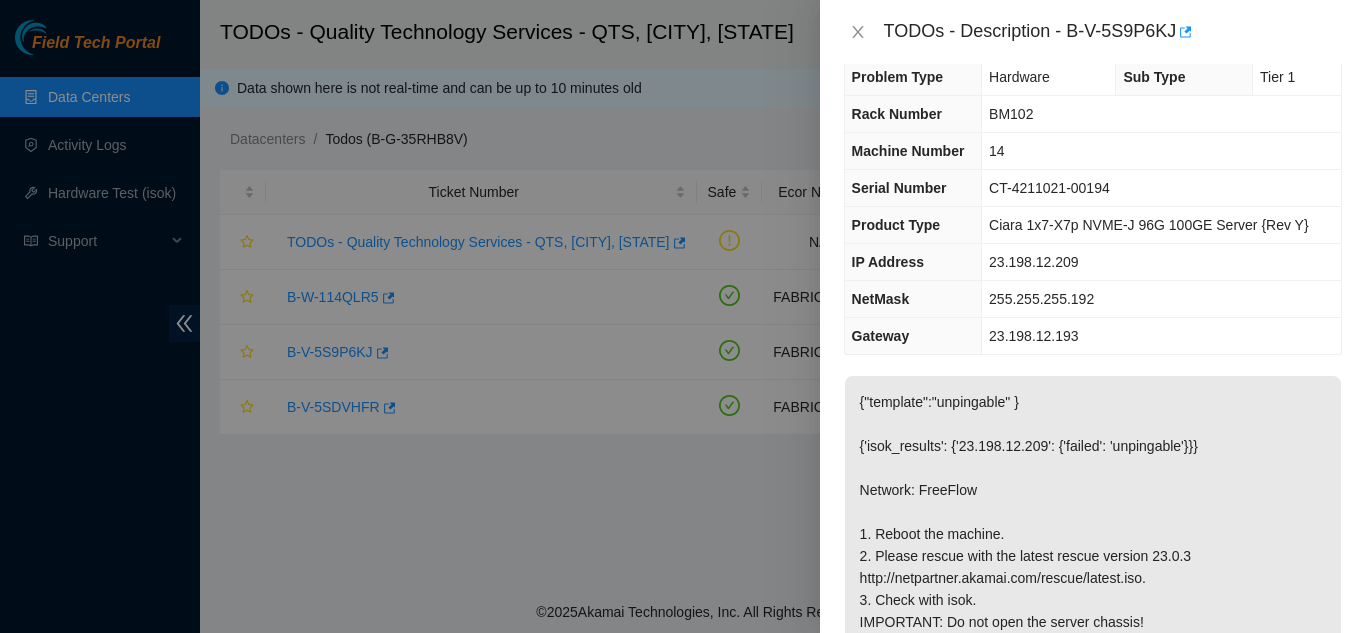 scroll, scrollTop: 0, scrollLeft: 0, axis: both 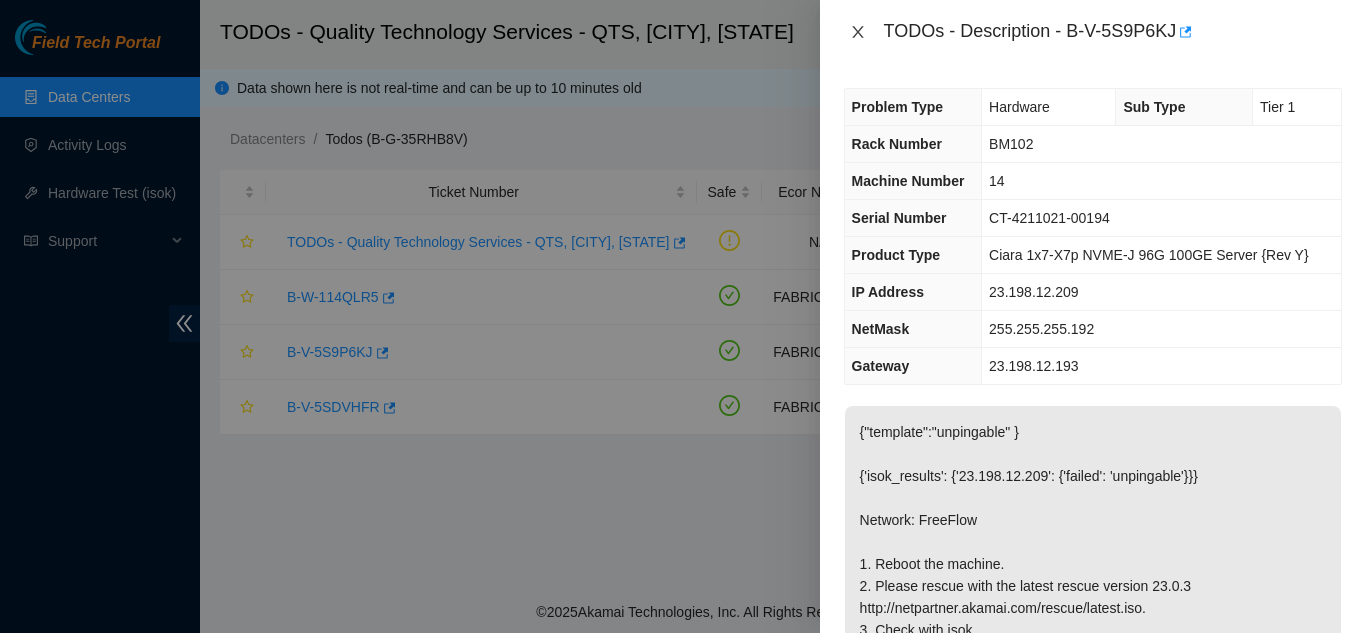 click 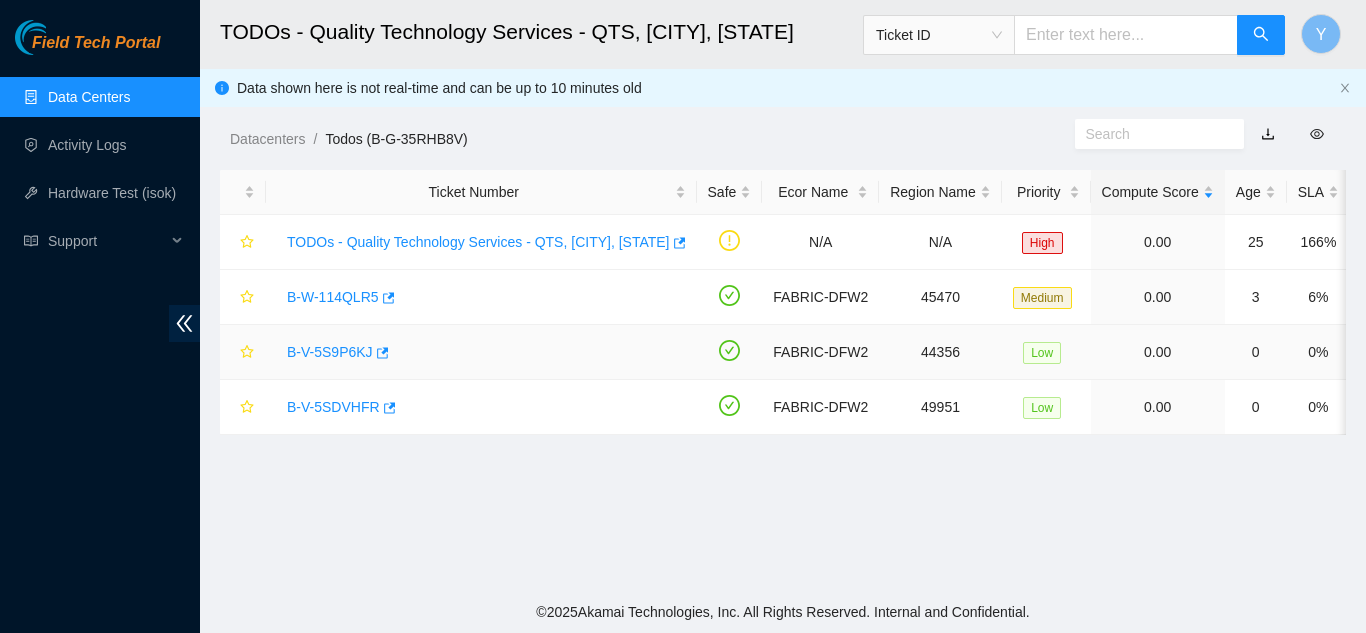 click on "B-V-5S9P6KJ" at bounding box center [330, 352] 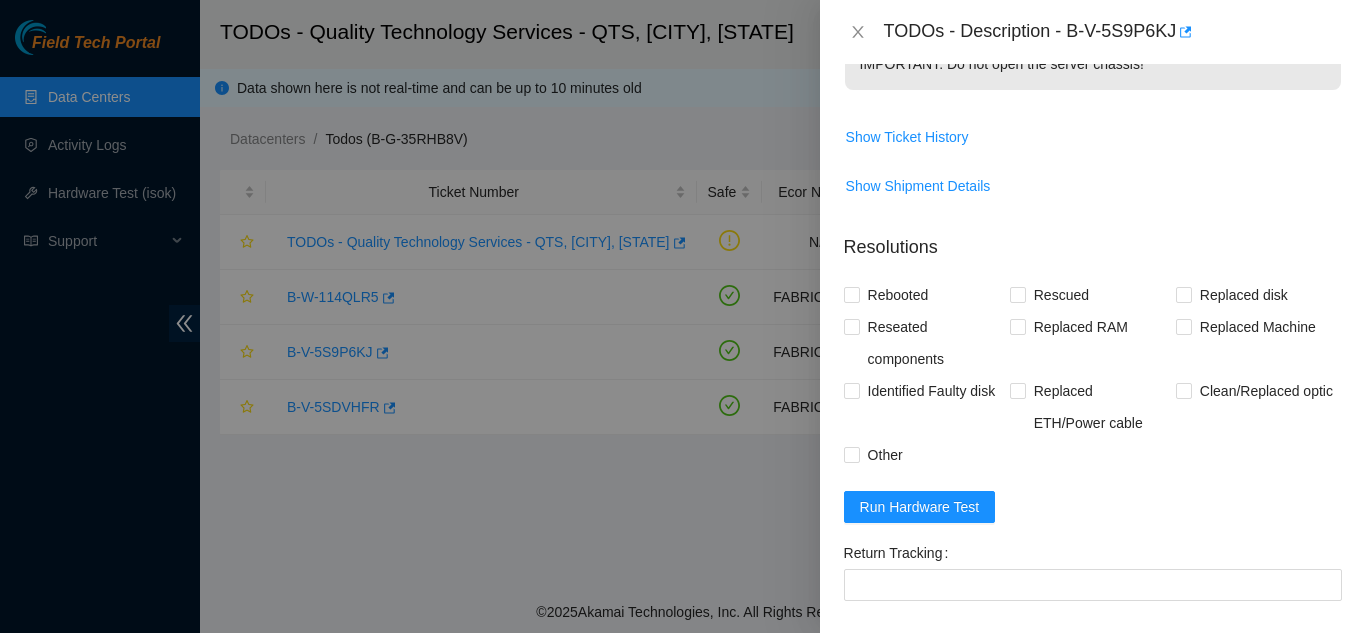 scroll, scrollTop: 721, scrollLeft: 0, axis: vertical 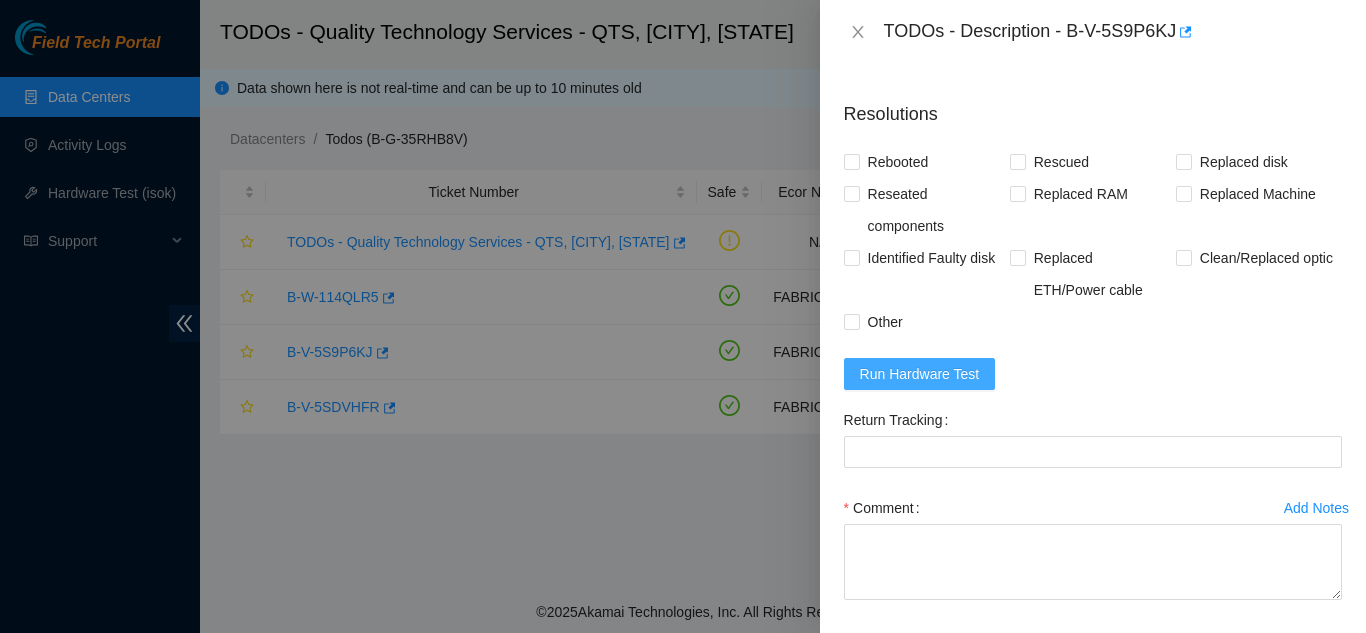 click on "Run Hardware Test" at bounding box center (920, 374) 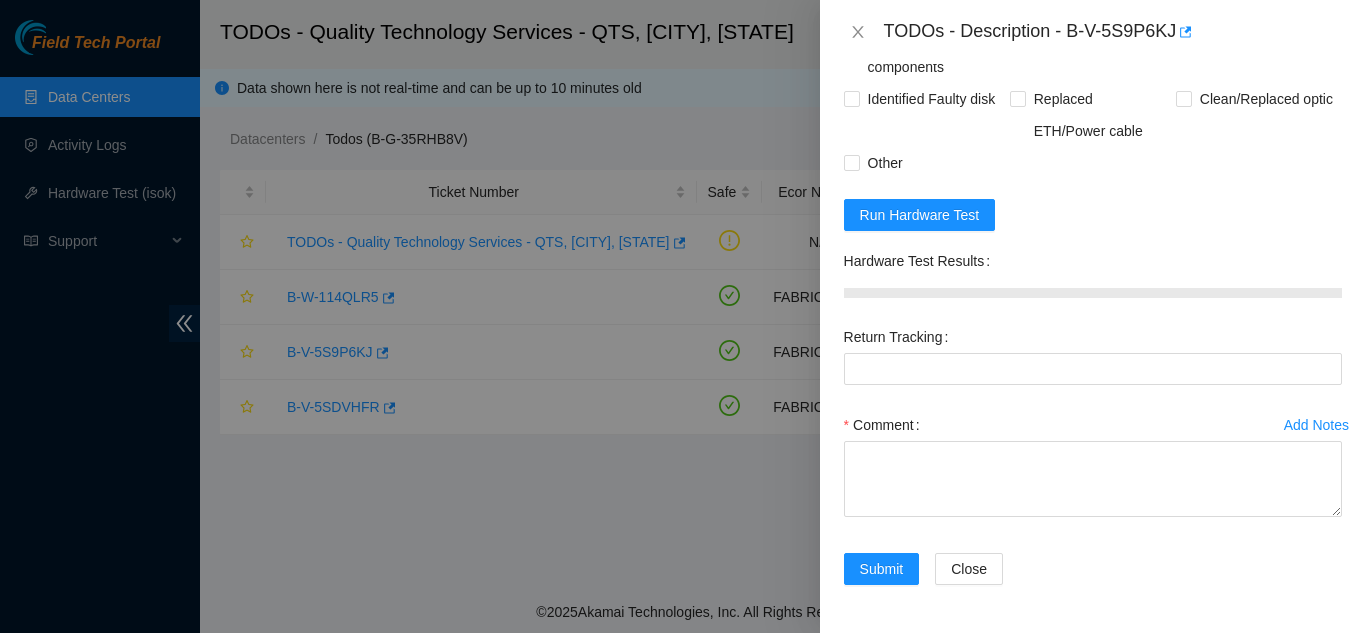 scroll, scrollTop: 905, scrollLeft: 0, axis: vertical 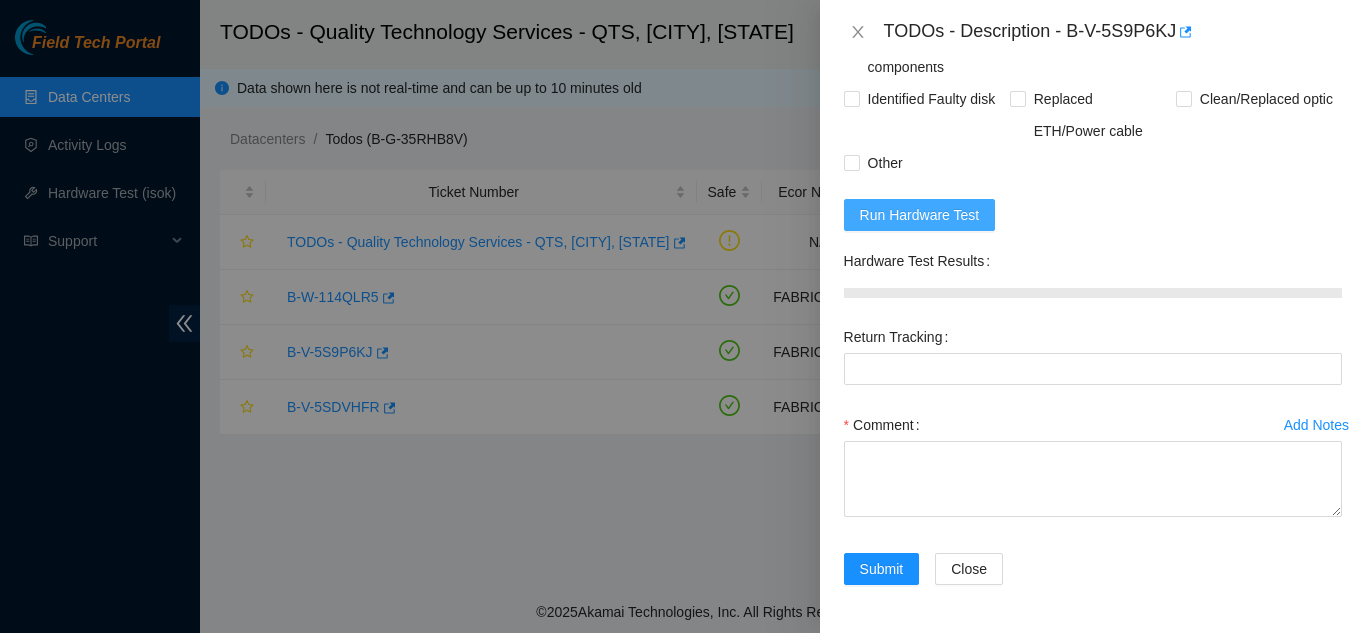 click on "Run Hardware Test" at bounding box center [920, 215] 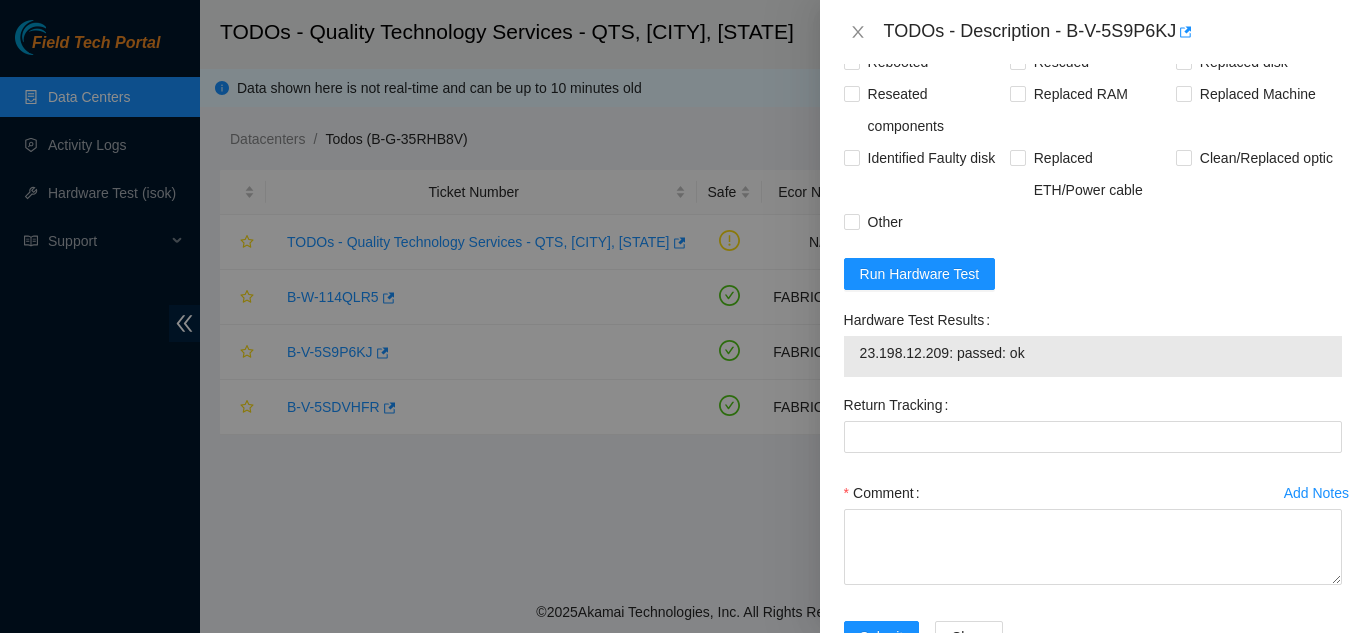 scroll, scrollTop: 705, scrollLeft: 0, axis: vertical 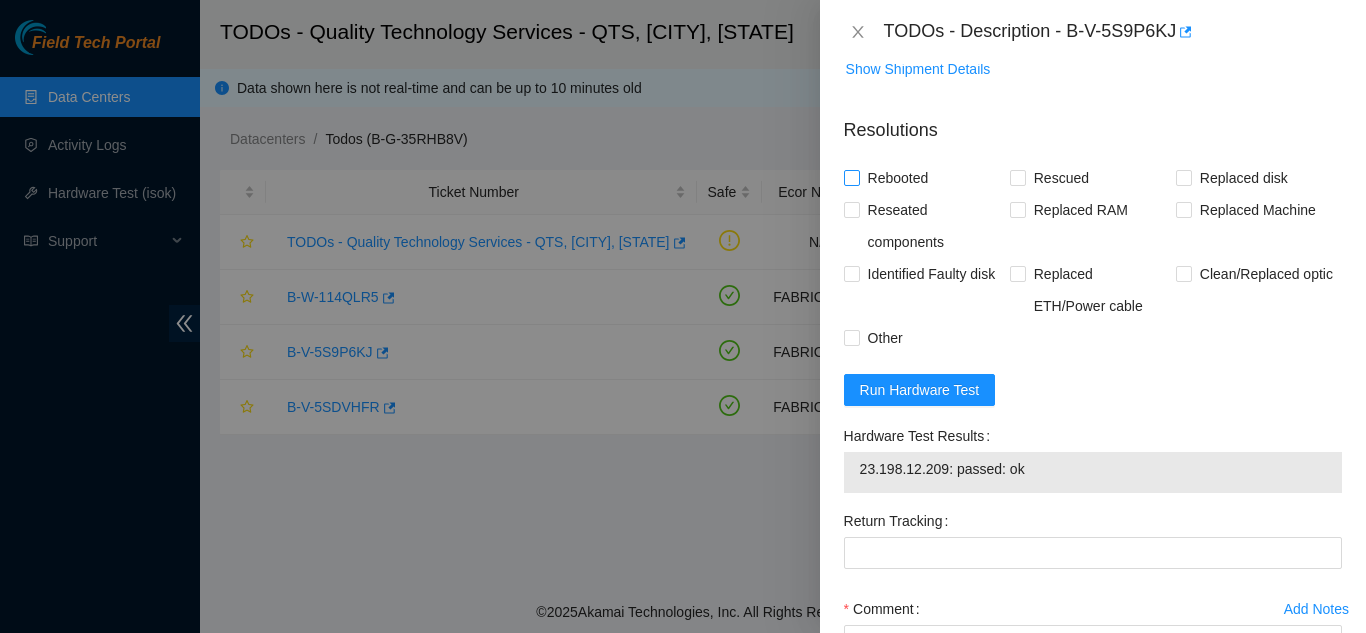 click on "Rebooted" at bounding box center [851, 177] 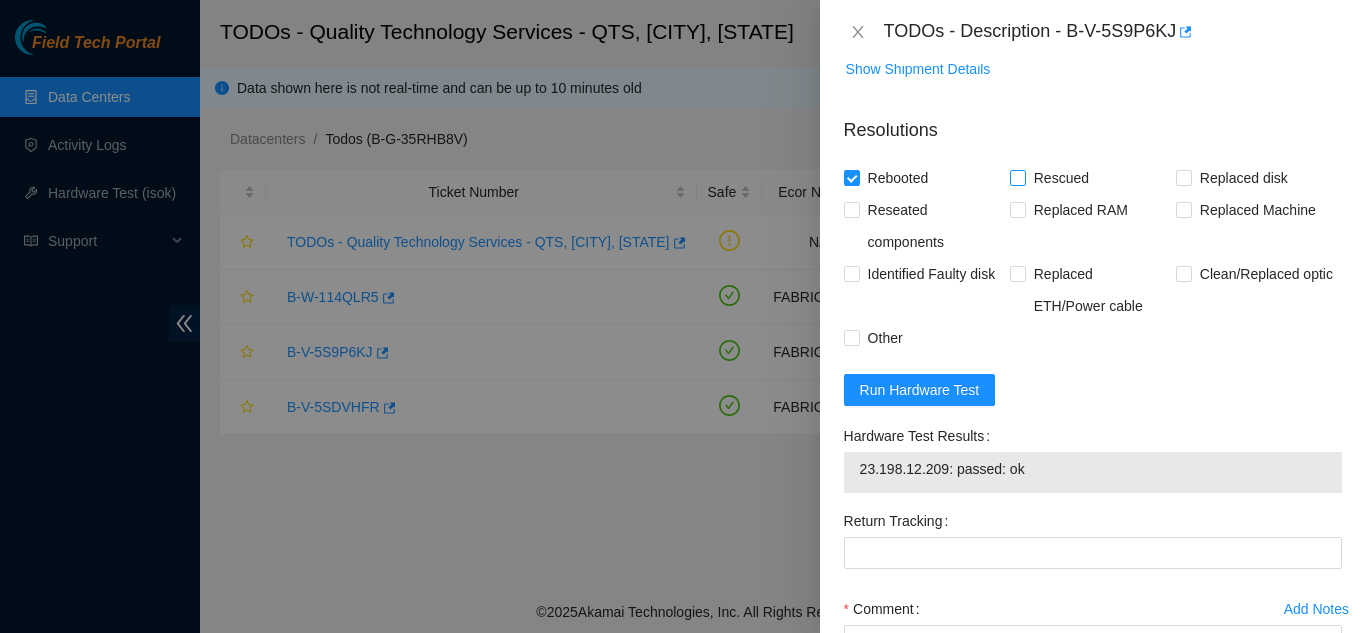 click on "Rescued" at bounding box center [1017, 177] 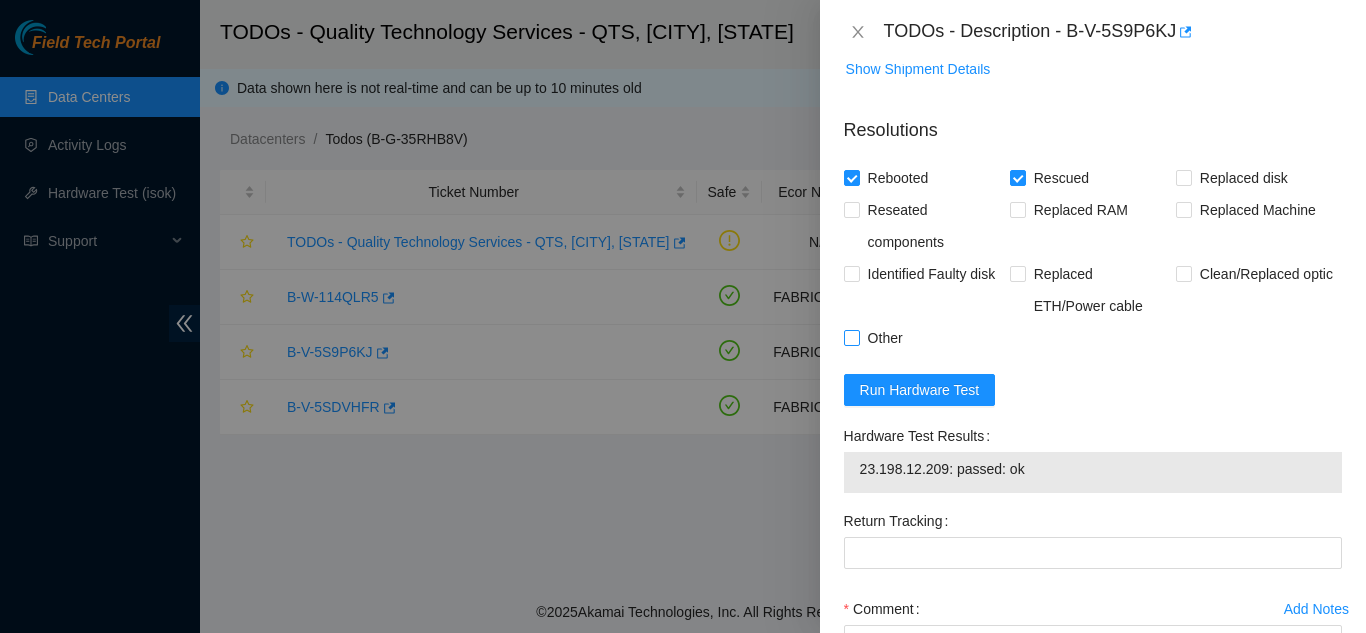 click at bounding box center (852, 338) 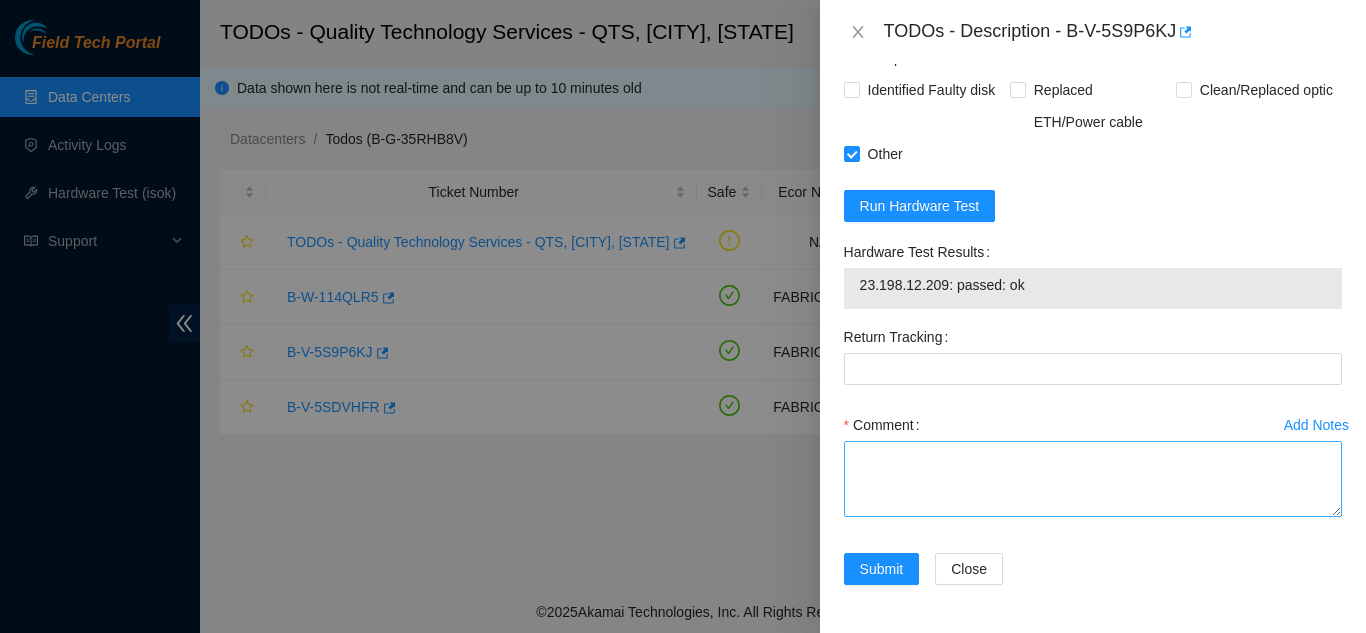 scroll, scrollTop: 933, scrollLeft: 0, axis: vertical 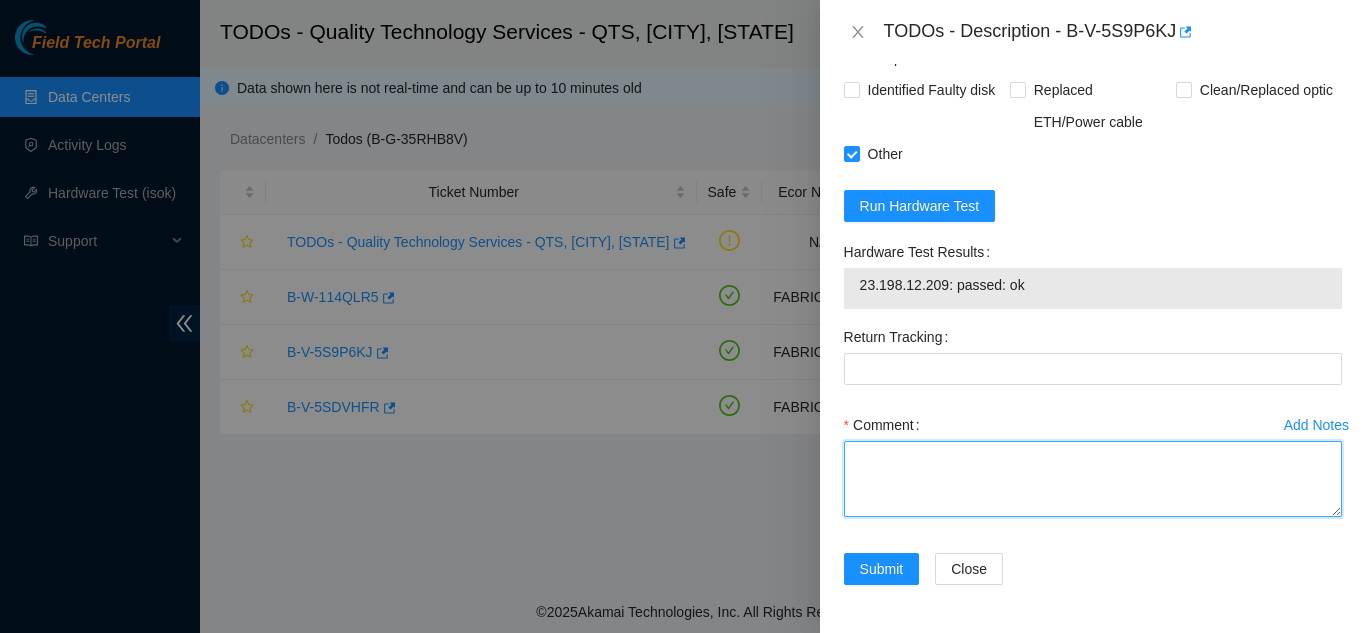 click on "Comment" at bounding box center [1093, 479] 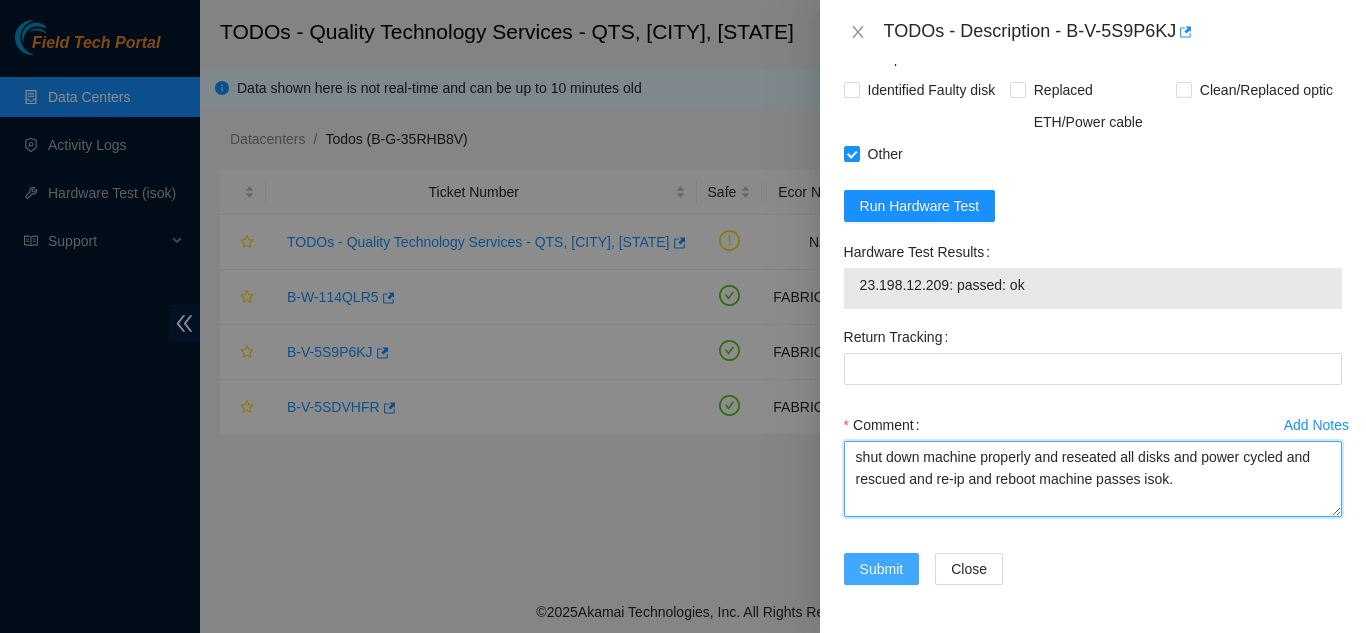 type on "shut down machine properly and reseated all disks and power cycled and rescued and re-ip and reboot machine passes isok." 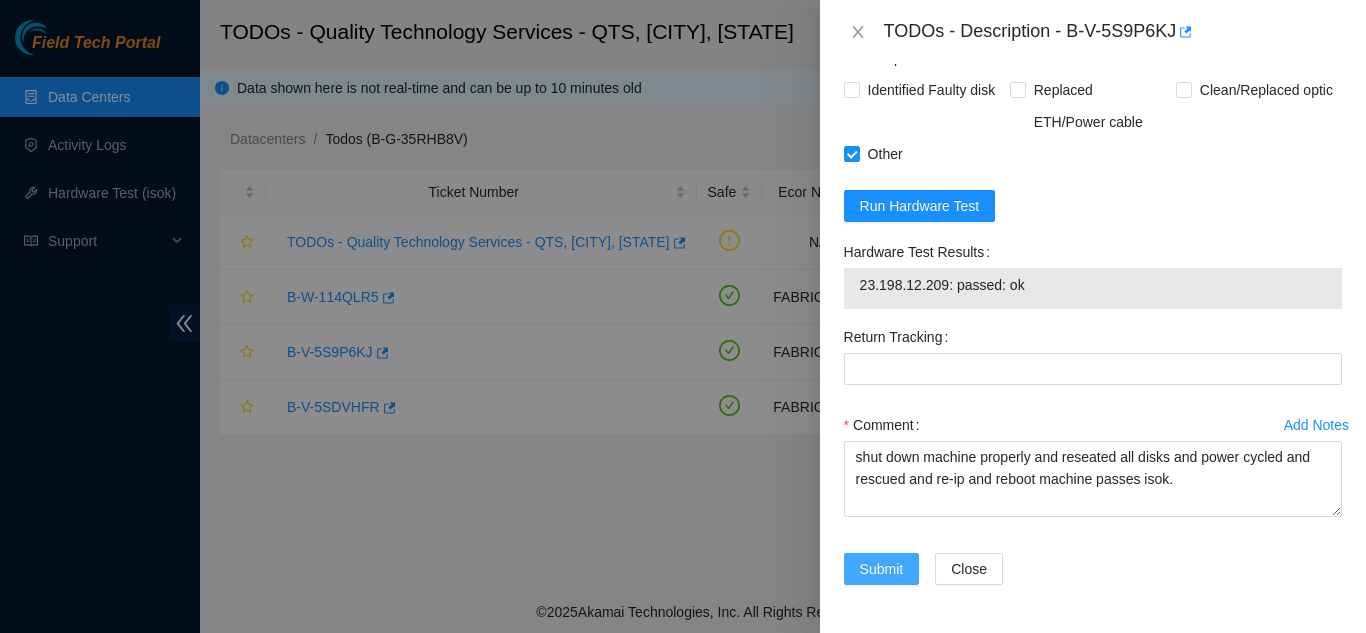 click on "Submit" at bounding box center (882, 569) 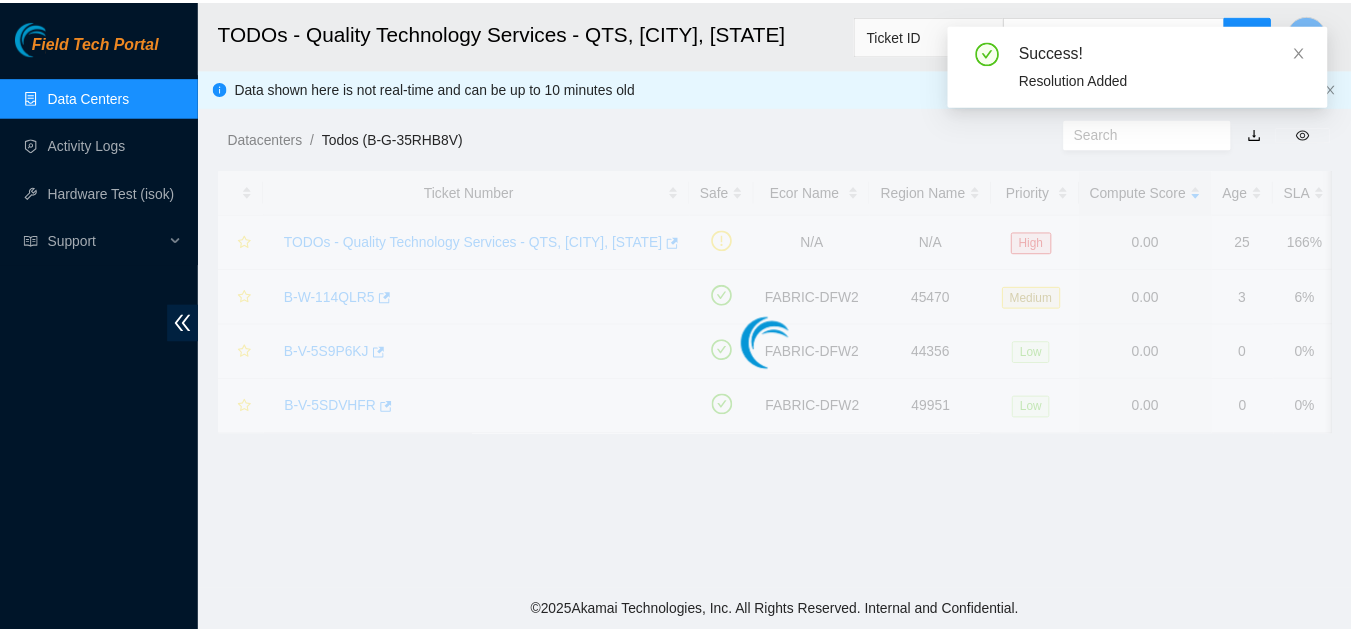 scroll, scrollTop: 613, scrollLeft: 0, axis: vertical 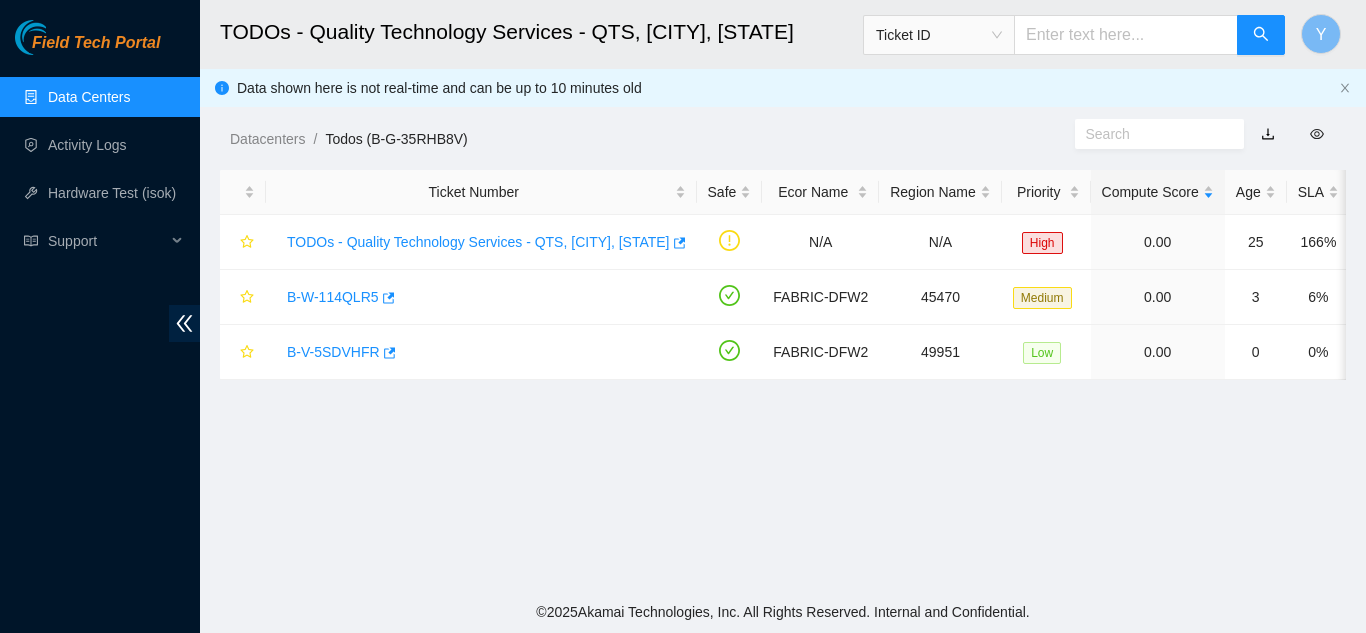 click on "Data Centers" at bounding box center (89, 97) 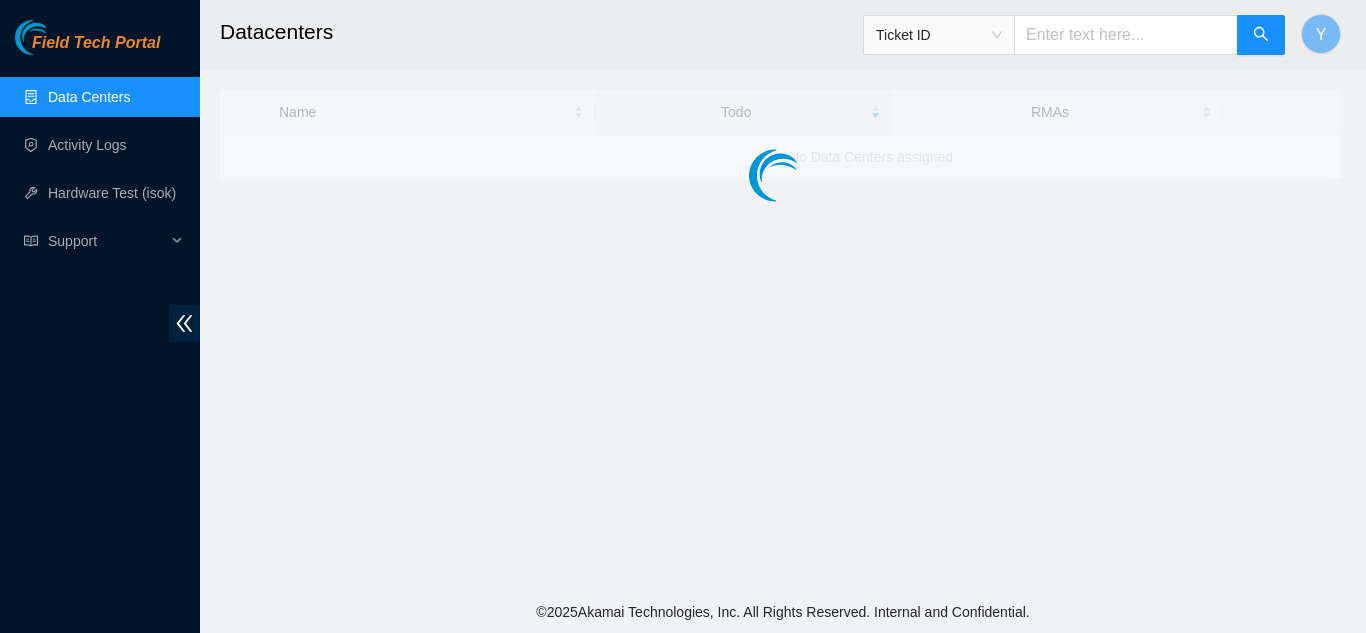 scroll, scrollTop: 0, scrollLeft: 0, axis: both 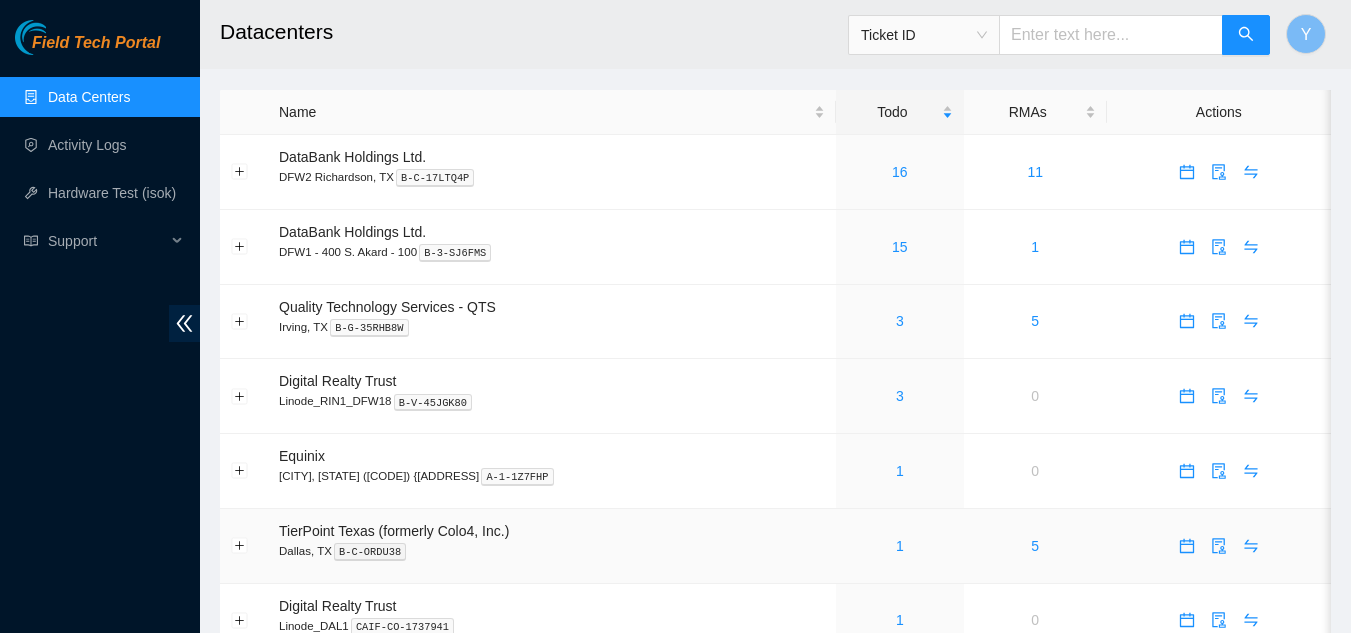 click on "1" at bounding box center [900, 546] 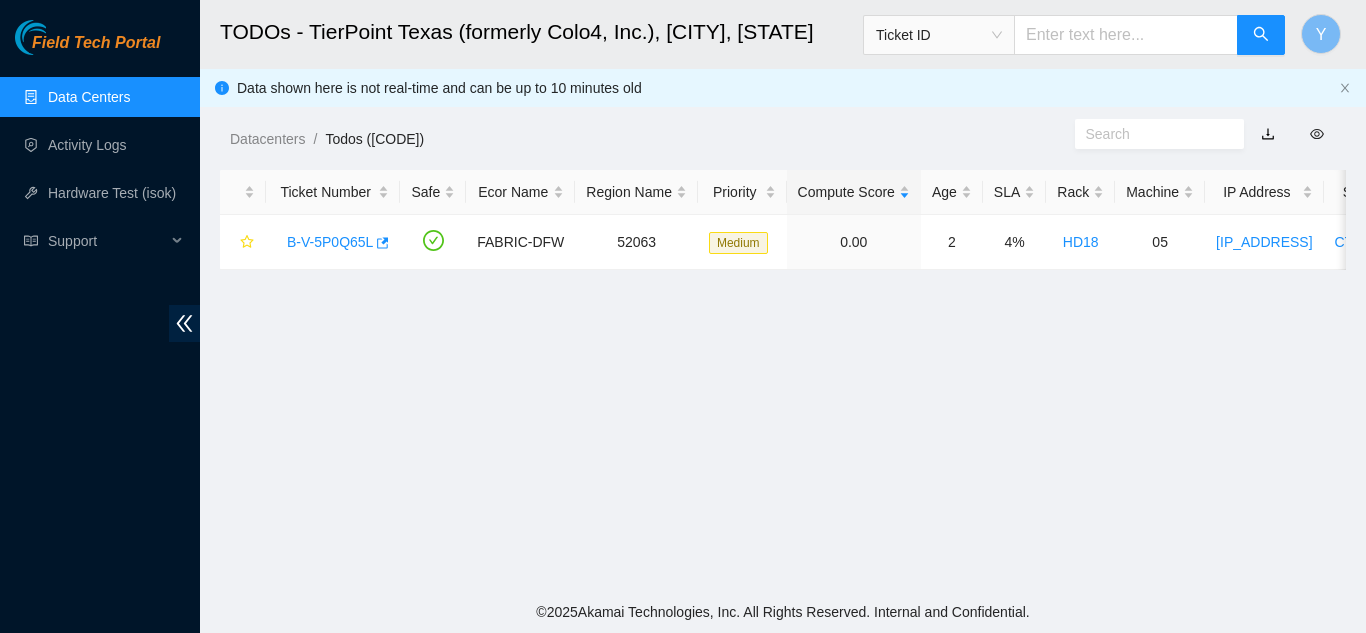 click on "Data Centers" at bounding box center (89, 97) 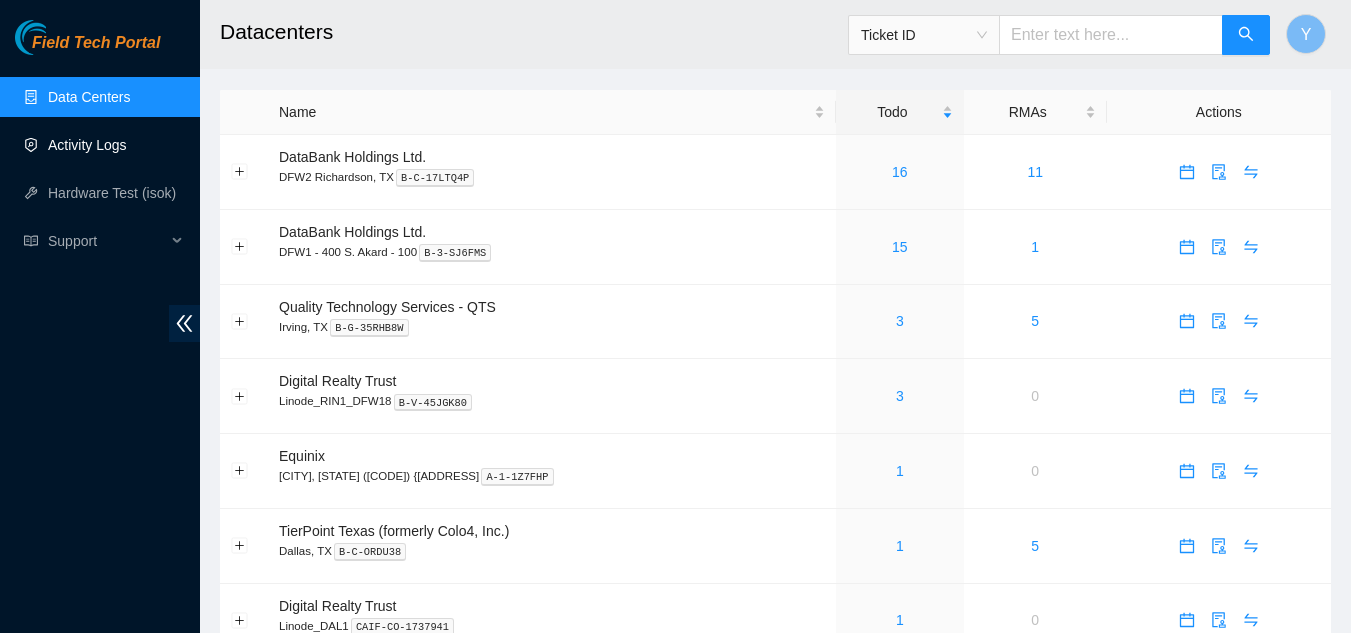 click on "Activity Logs" at bounding box center (87, 145) 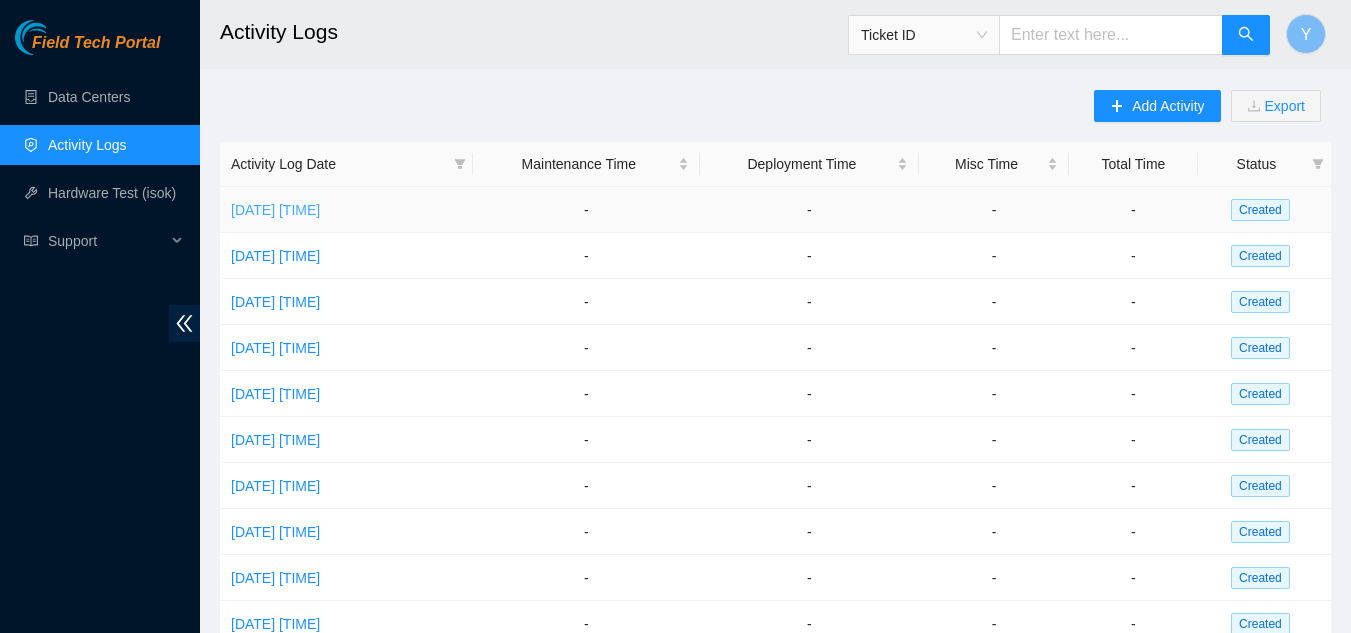 click on "Mon, 04 Aug 2025 09:28" at bounding box center [275, 210] 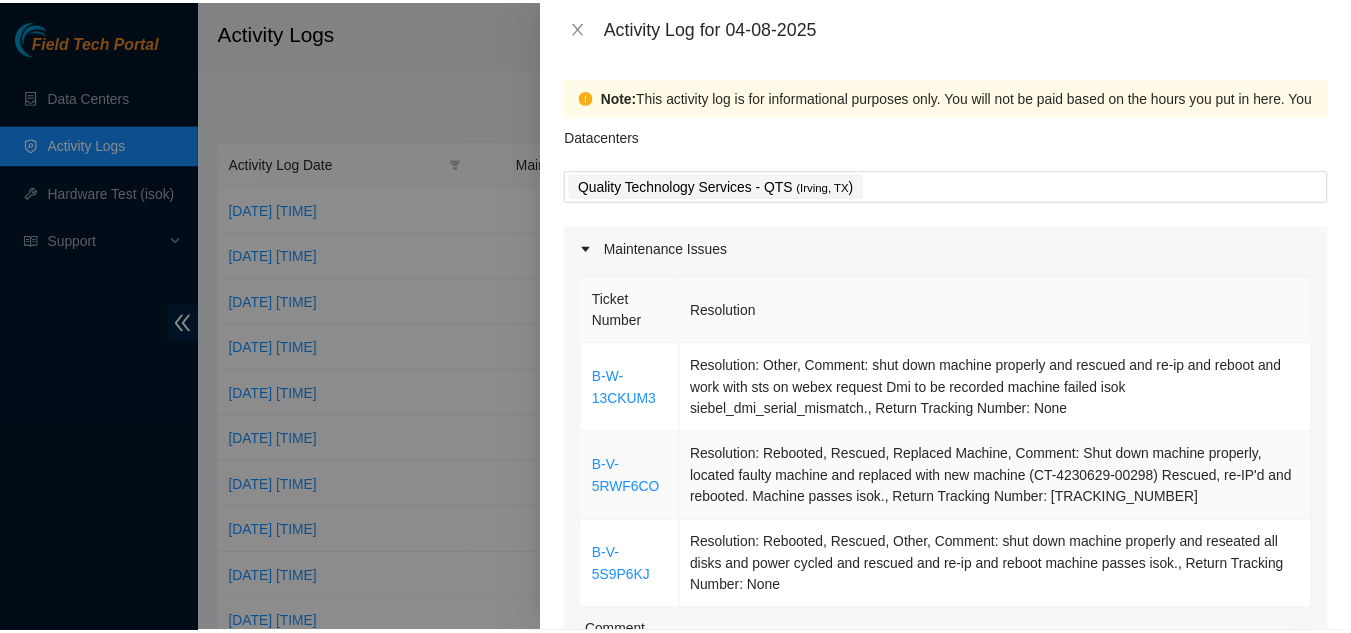scroll, scrollTop: 100, scrollLeft: 0, axis: vertical 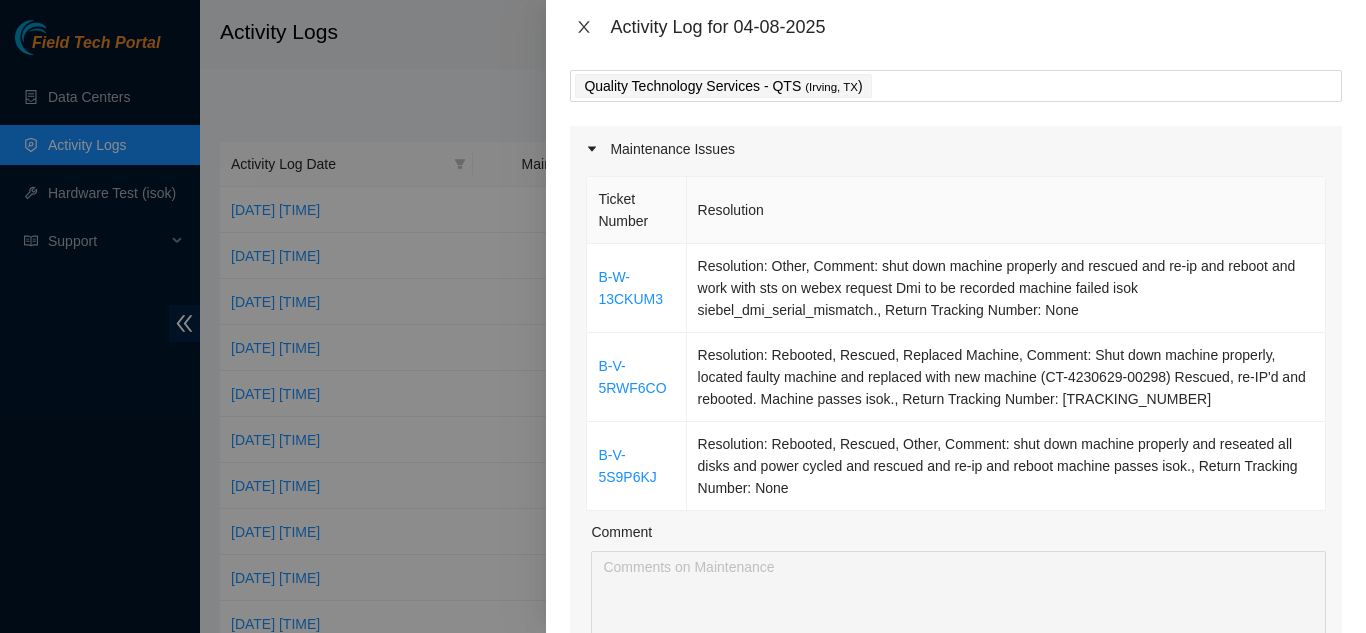 click 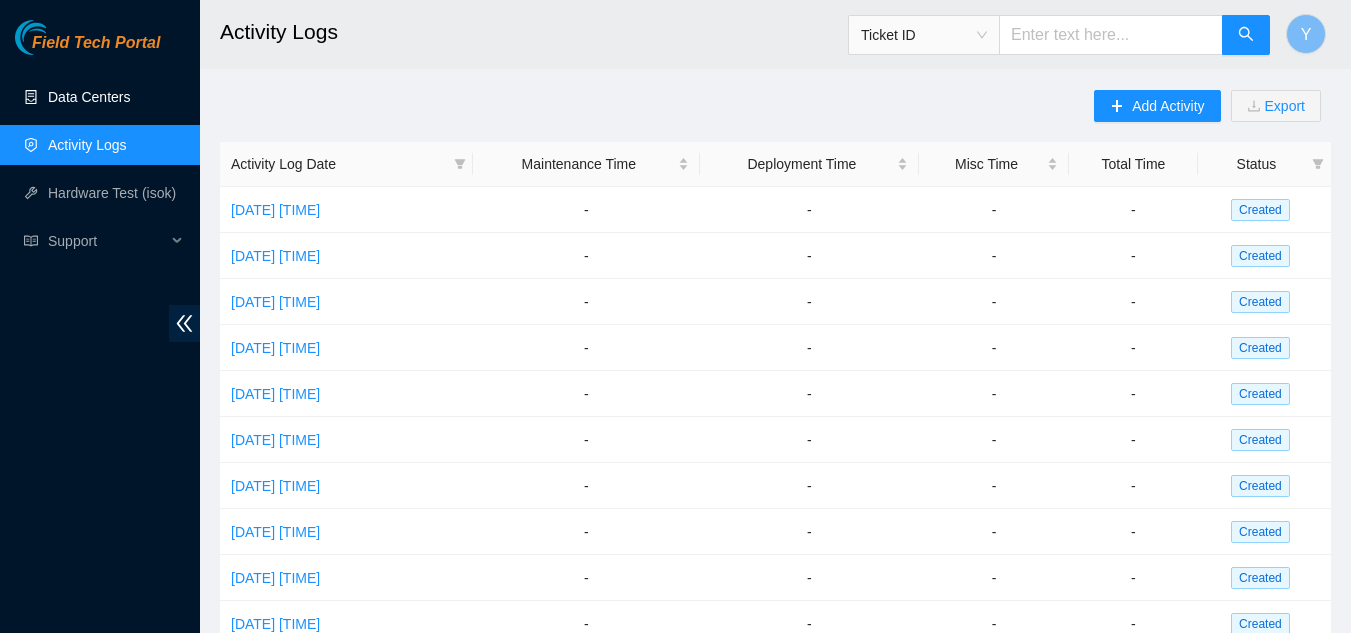 click on "Data Centers" at bounding box center [89, 97] 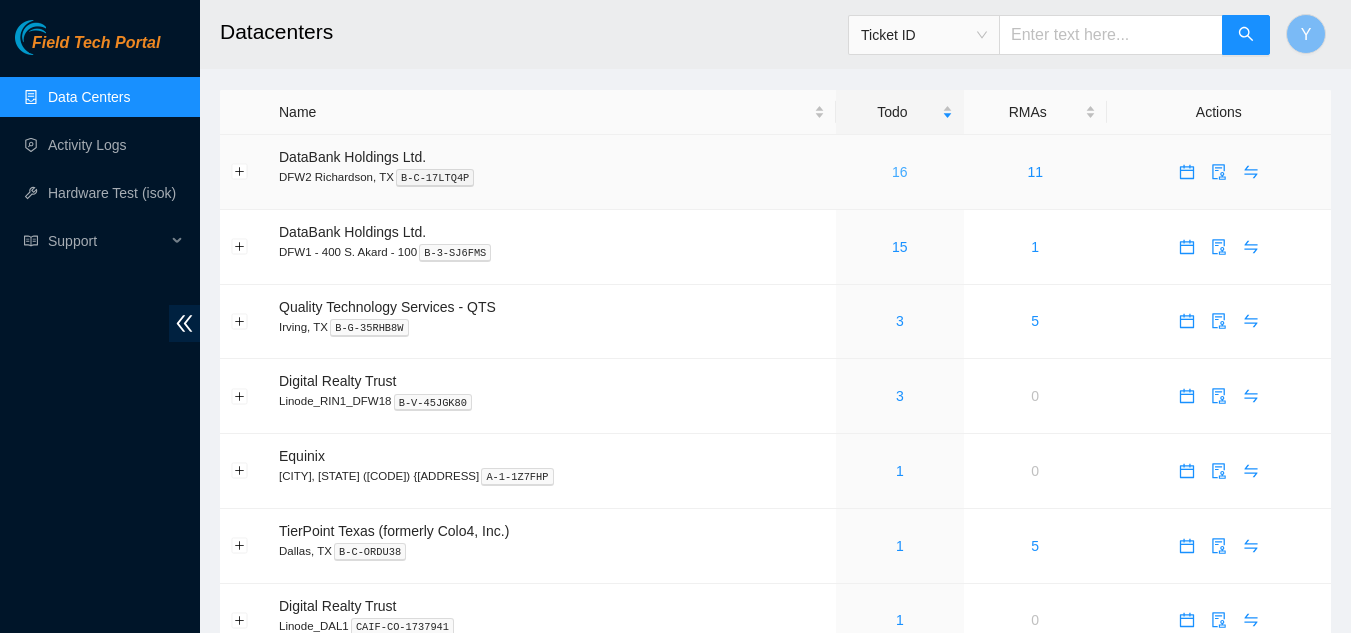 click on "16" at bounding box center (900, 172) 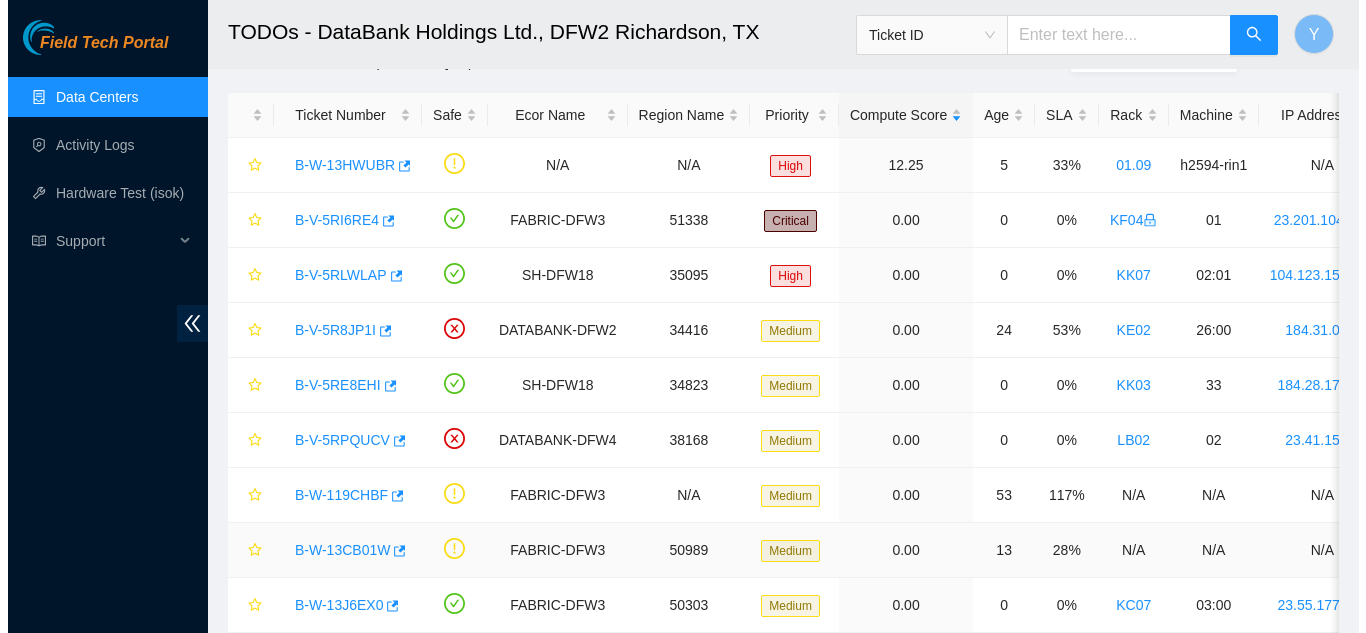 scroll, scrollTop: 39, scrollLeft: 0, axis: vertical 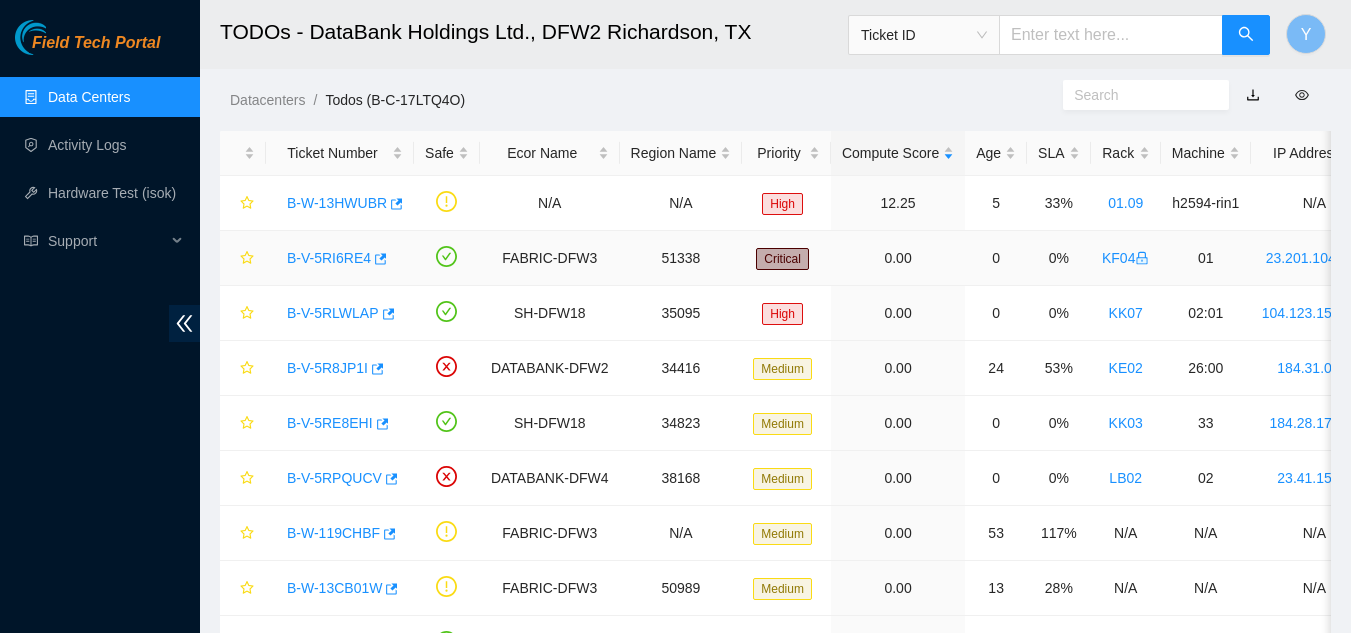 click on "B-V-5RI6RE4" at bounding box center [329, 258] 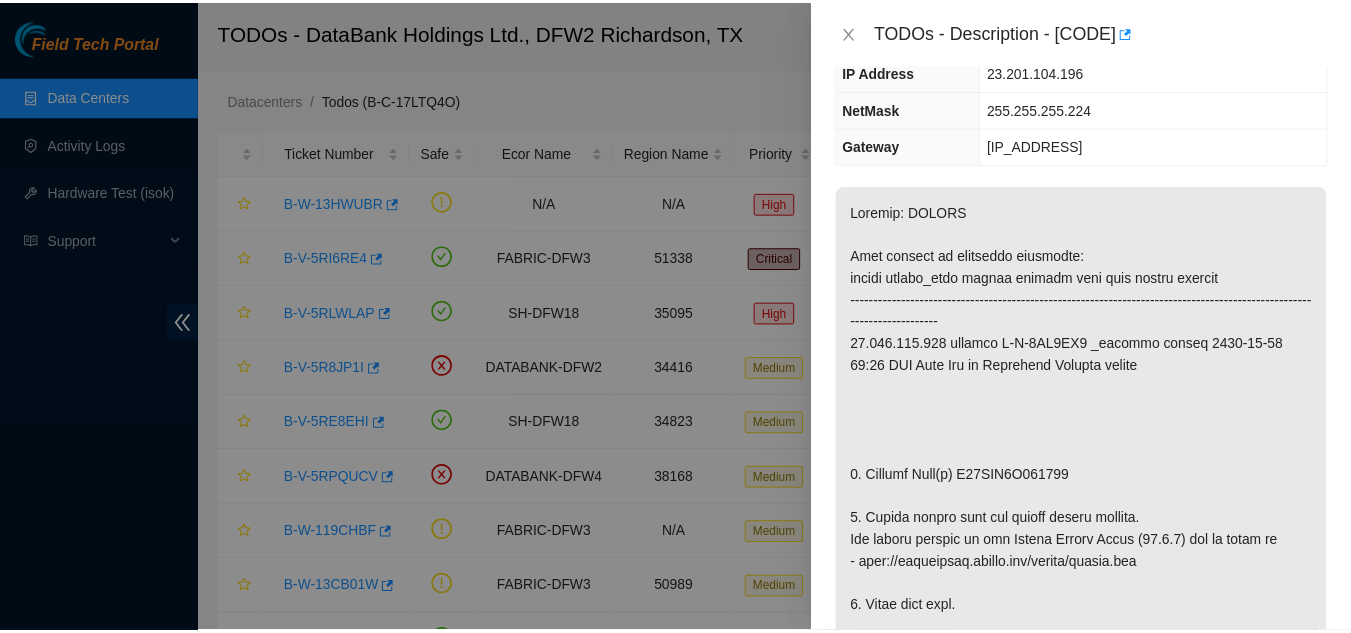 scroll, scrollTop: 0, scrollLeft: 0, axis: both 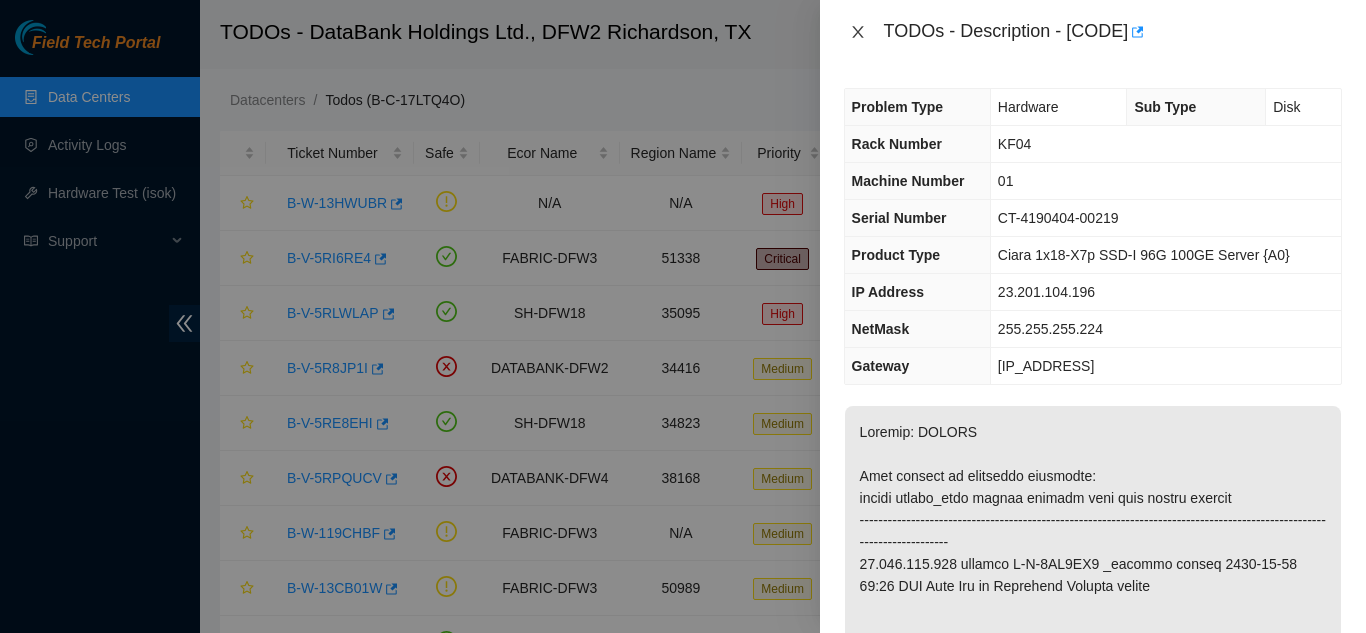 click 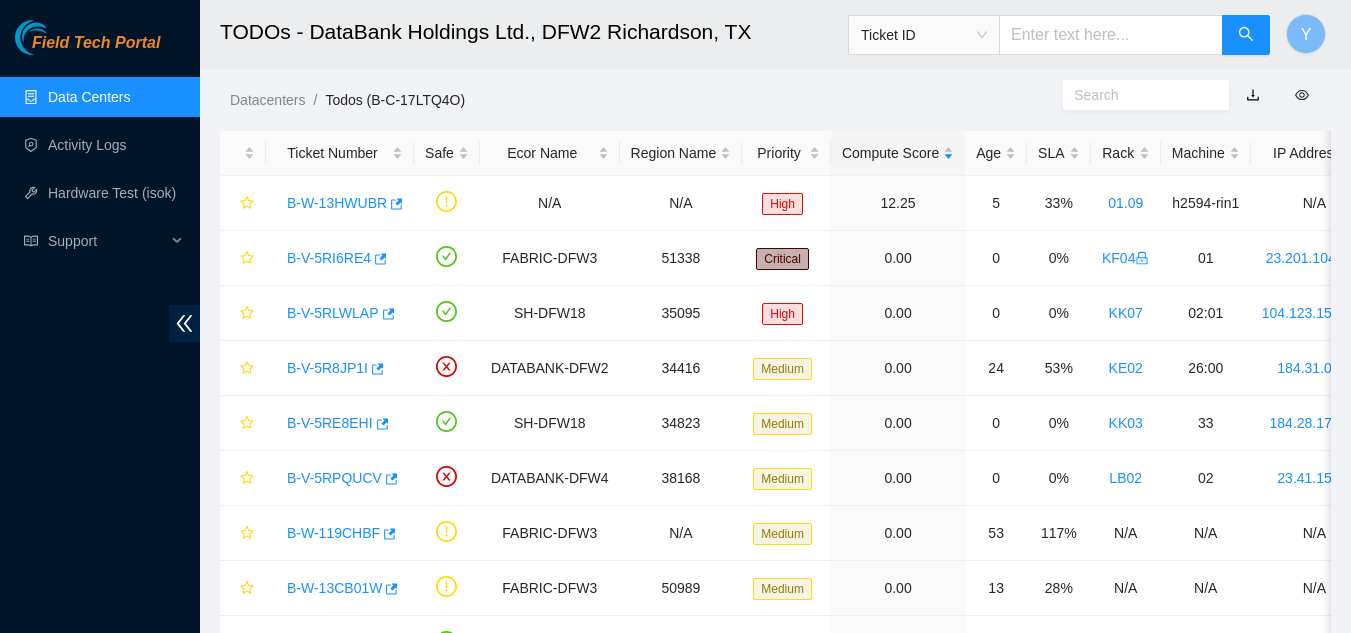 click on "Data Centers" at bounding box center (89, 97) 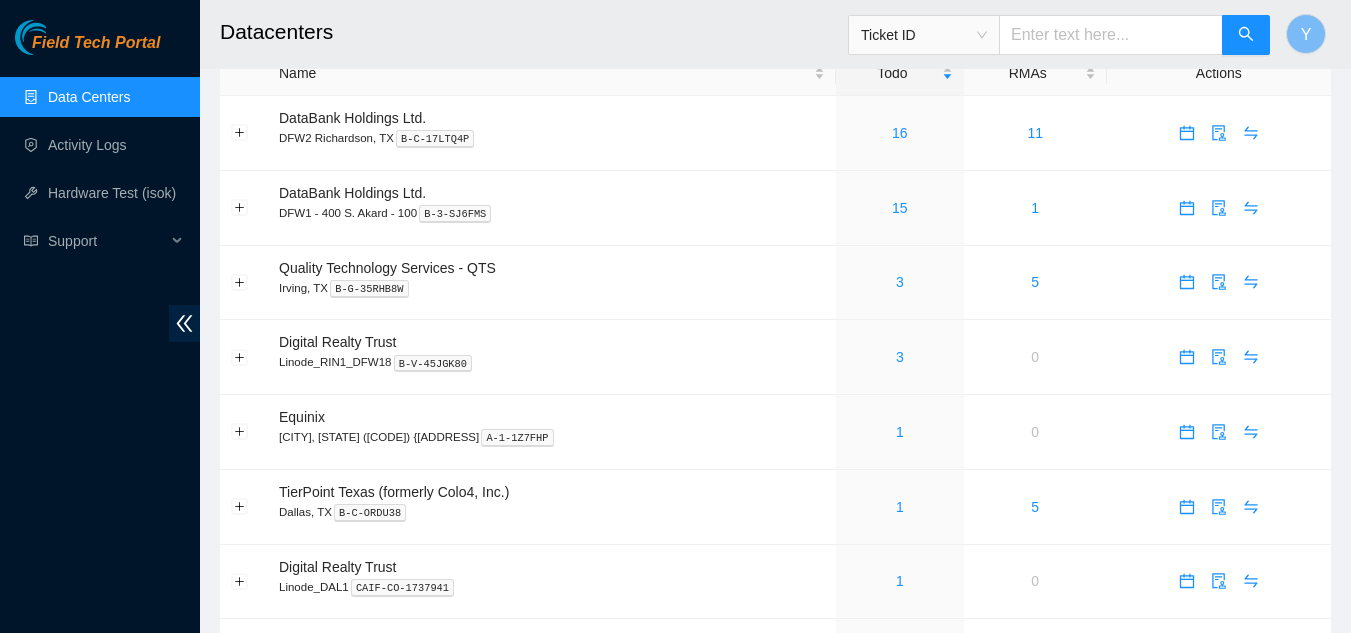 click on "Data Centers" at bounding box center [89, 97] 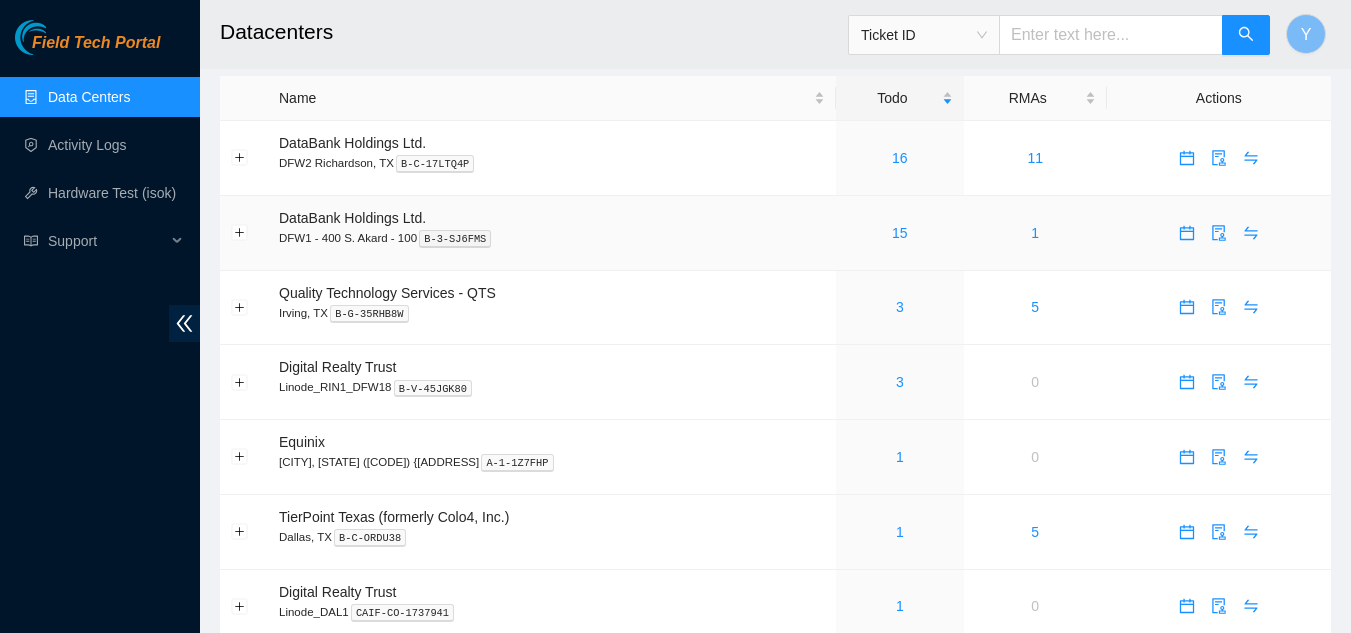 scroll, scrollTop: 0, scrollLeft: 0, axis: both 